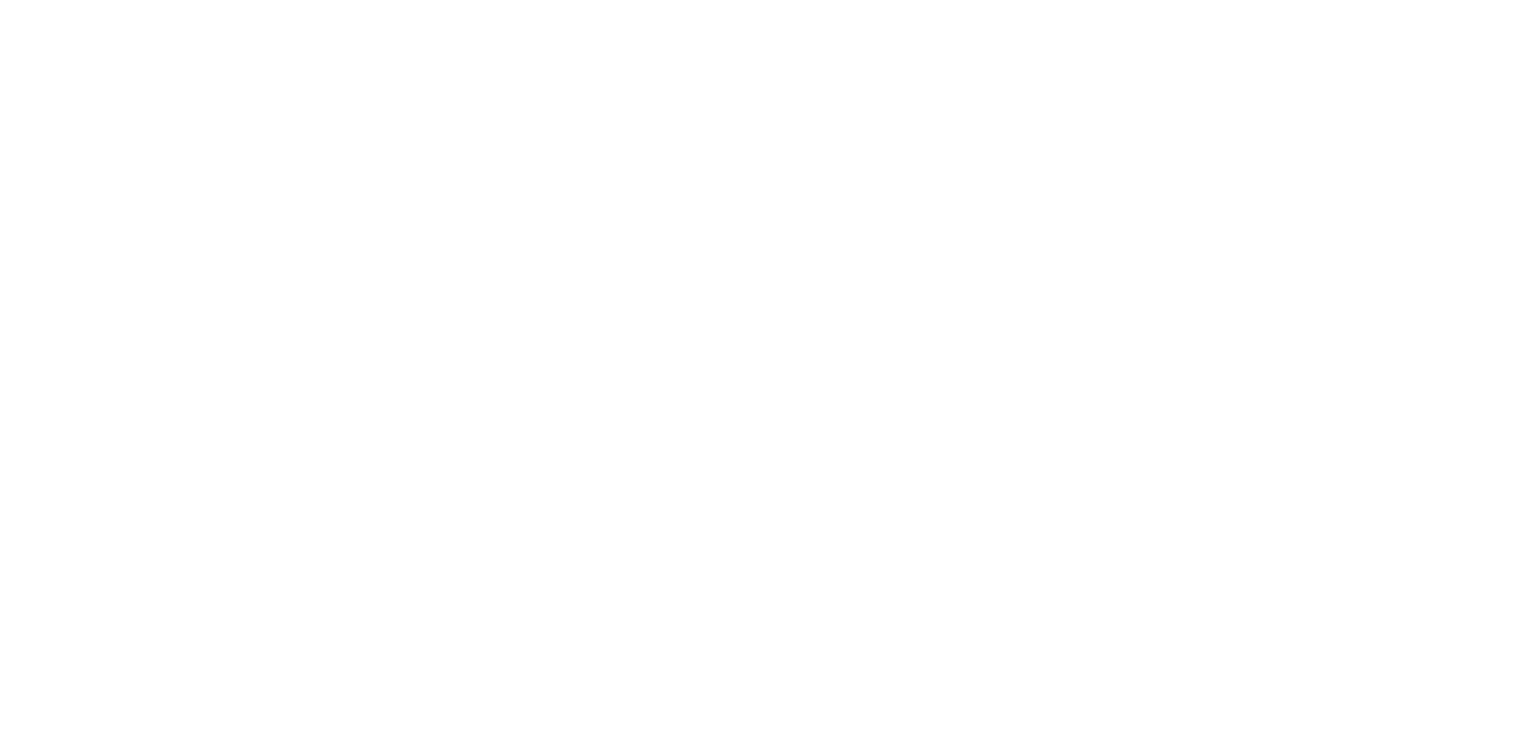 scroll, scrollTop: 0, scrollLeft: 0, axis: both 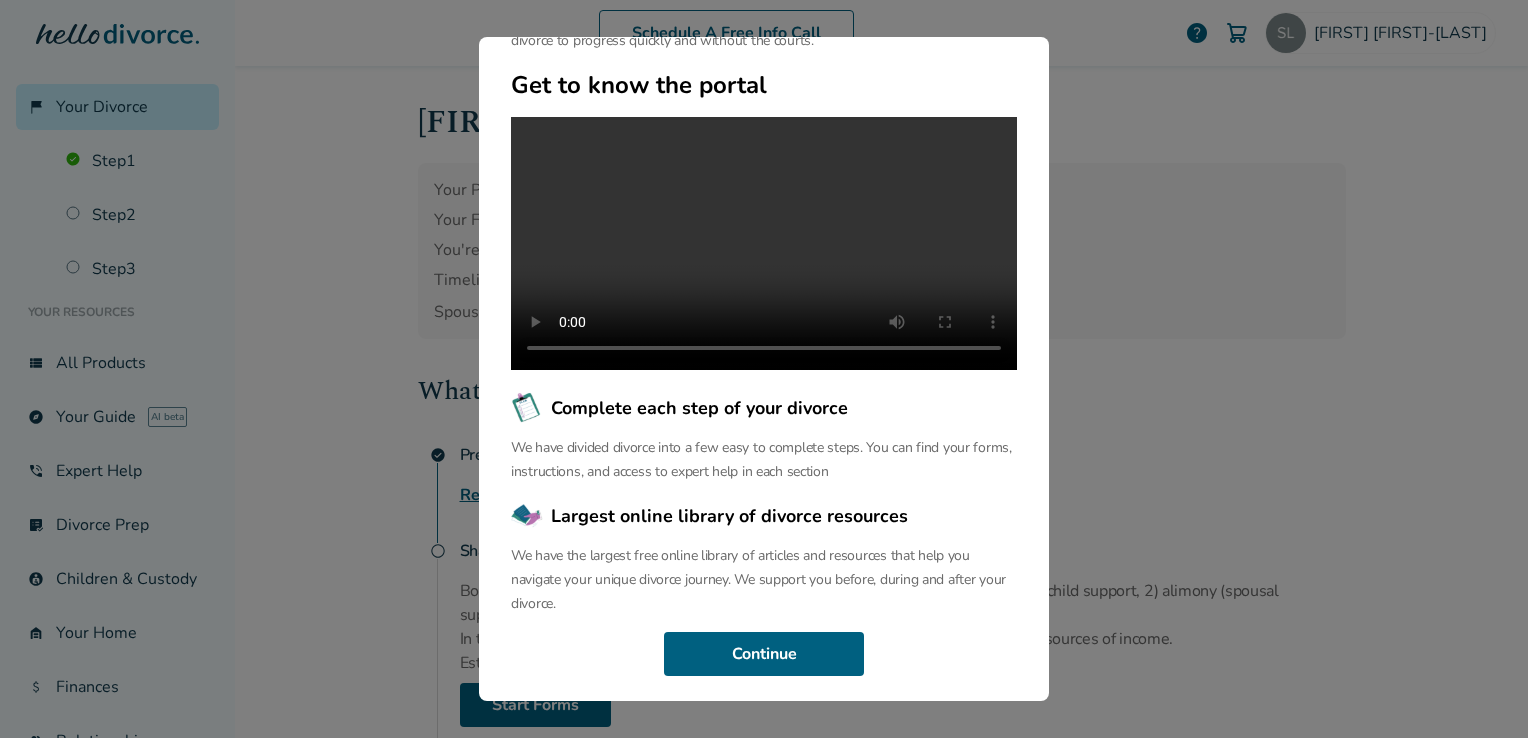 click on "Welcome to the Hello Divorce Portal Welcome to our curated collection of resources, tools and services to enable your divorce to progress quickly and without the courts. Get to know the portal Complete each step of your divorce We have divided divorce into a few easy to complete steps. You can find your forms, instructions, and access to expert help in each section Largest online library of divorce resources We have the largest free online library of articles and resources that help you navigate your unique divorce journey. We support you before, during and after your divorce. Continue" at bounding box center [764, 369] 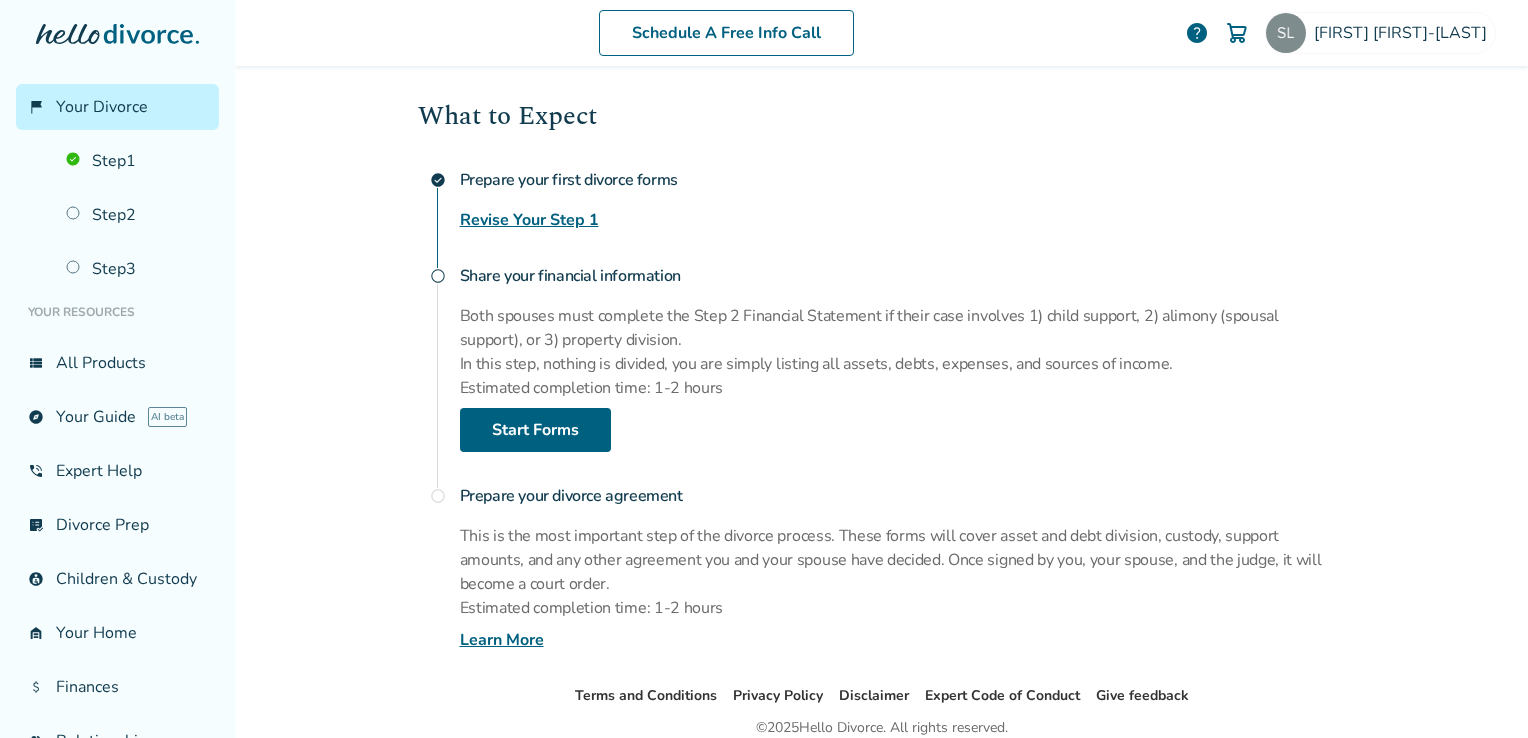 scroll, scrollTop: 282, scrollLeft: 0, axis: vertical 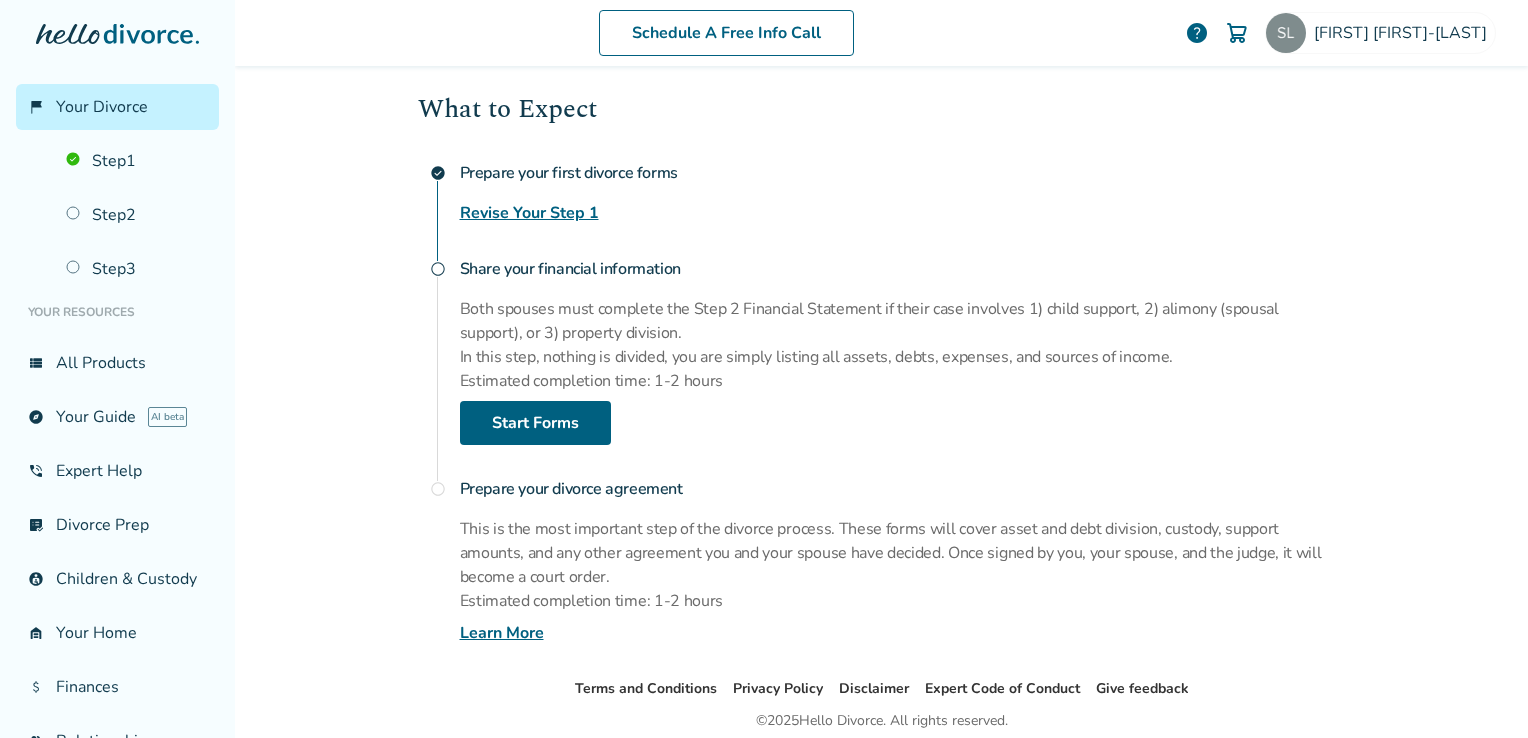 click on "Revise Your Step 1" at bounding box center (529, 213) 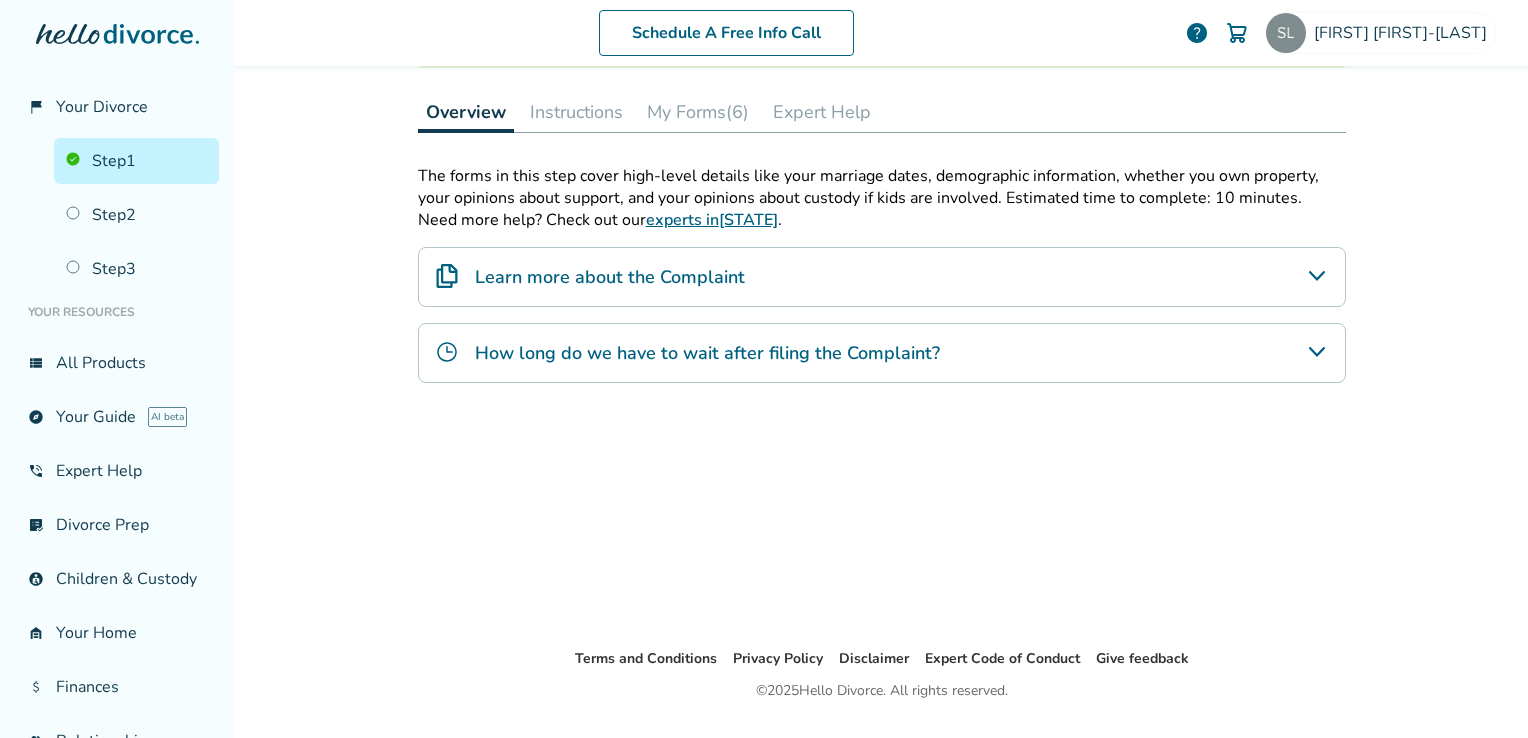scroll, scrollTop: 98, scrollLeft: 0, axis: vertical 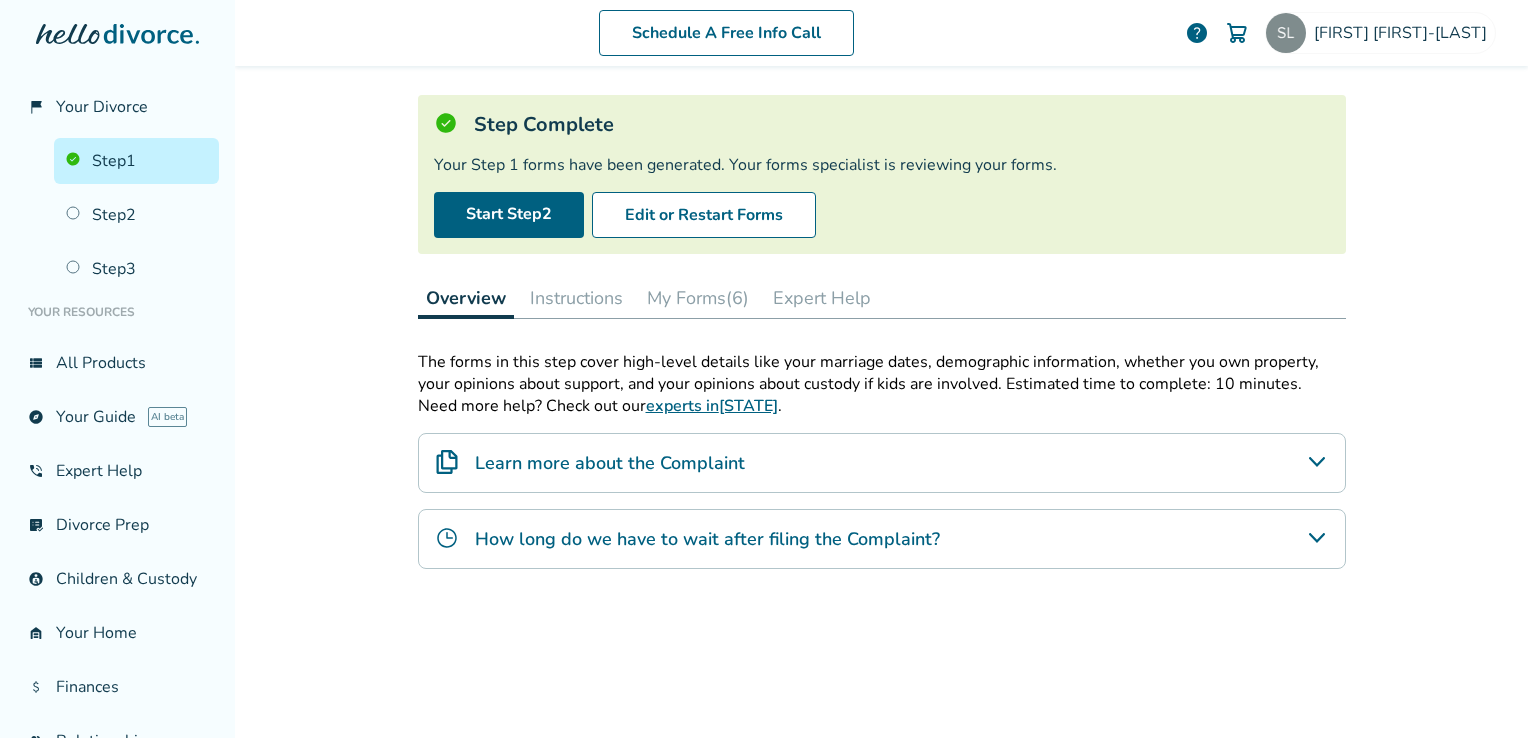 click 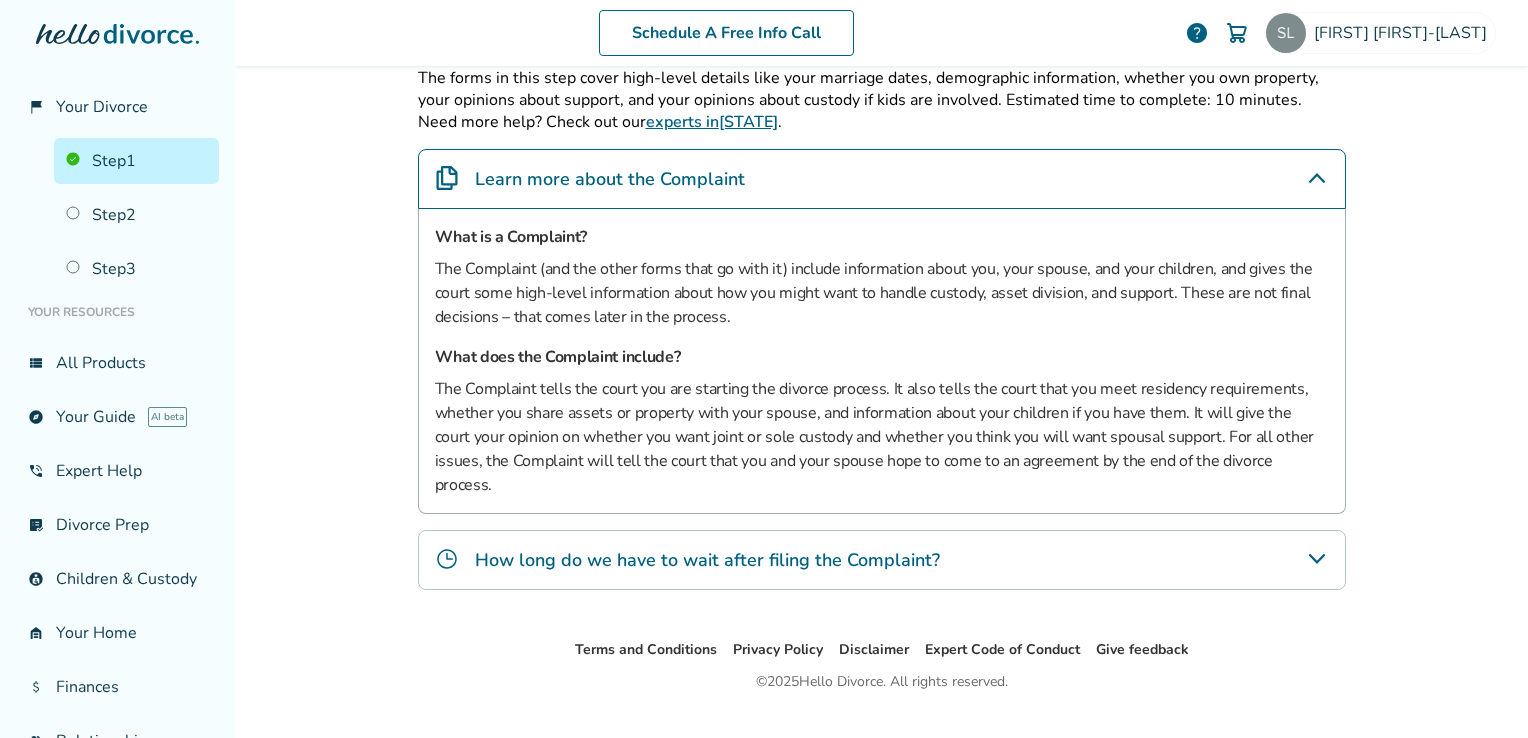 scroll, scrollTop: 394, scrollLeft: 0, axis: vertical 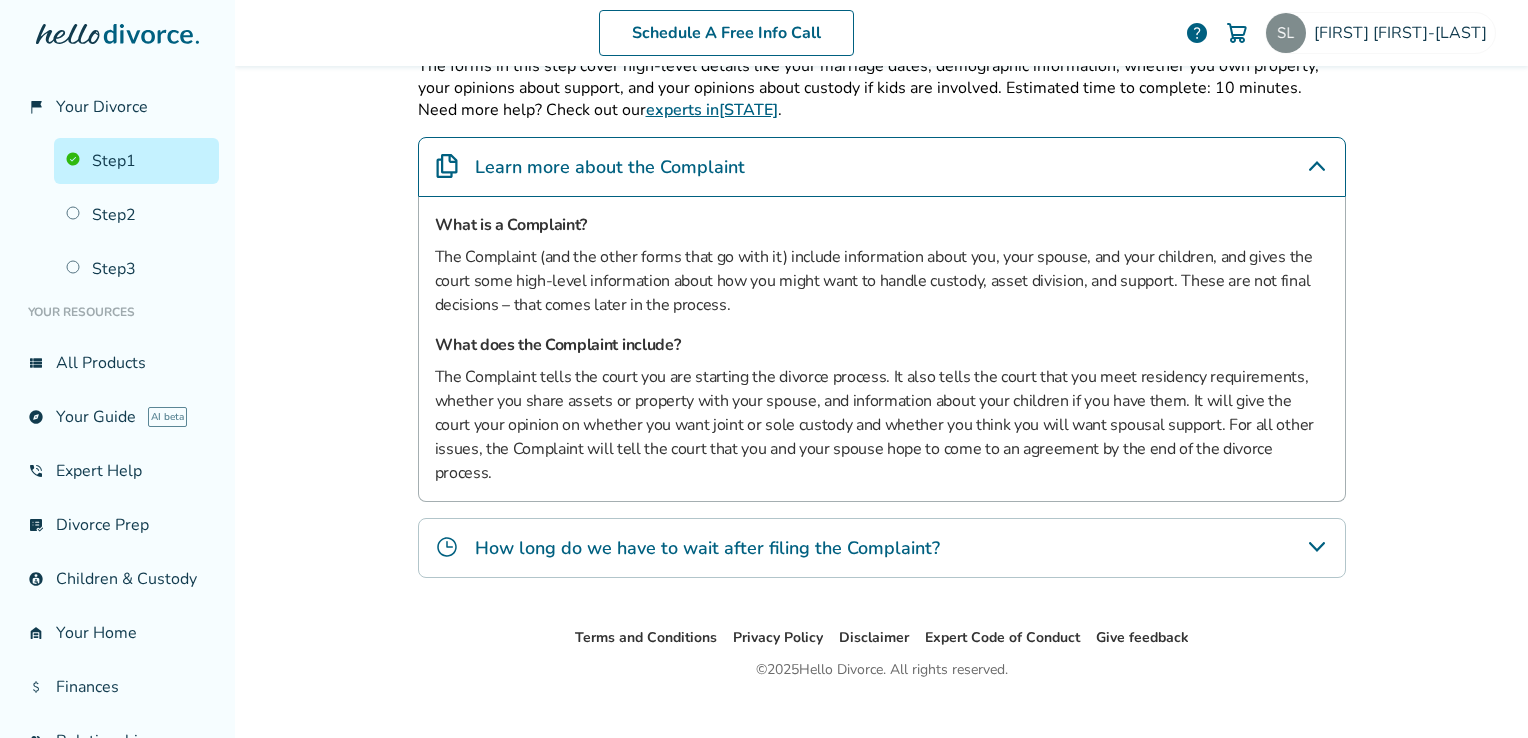 click 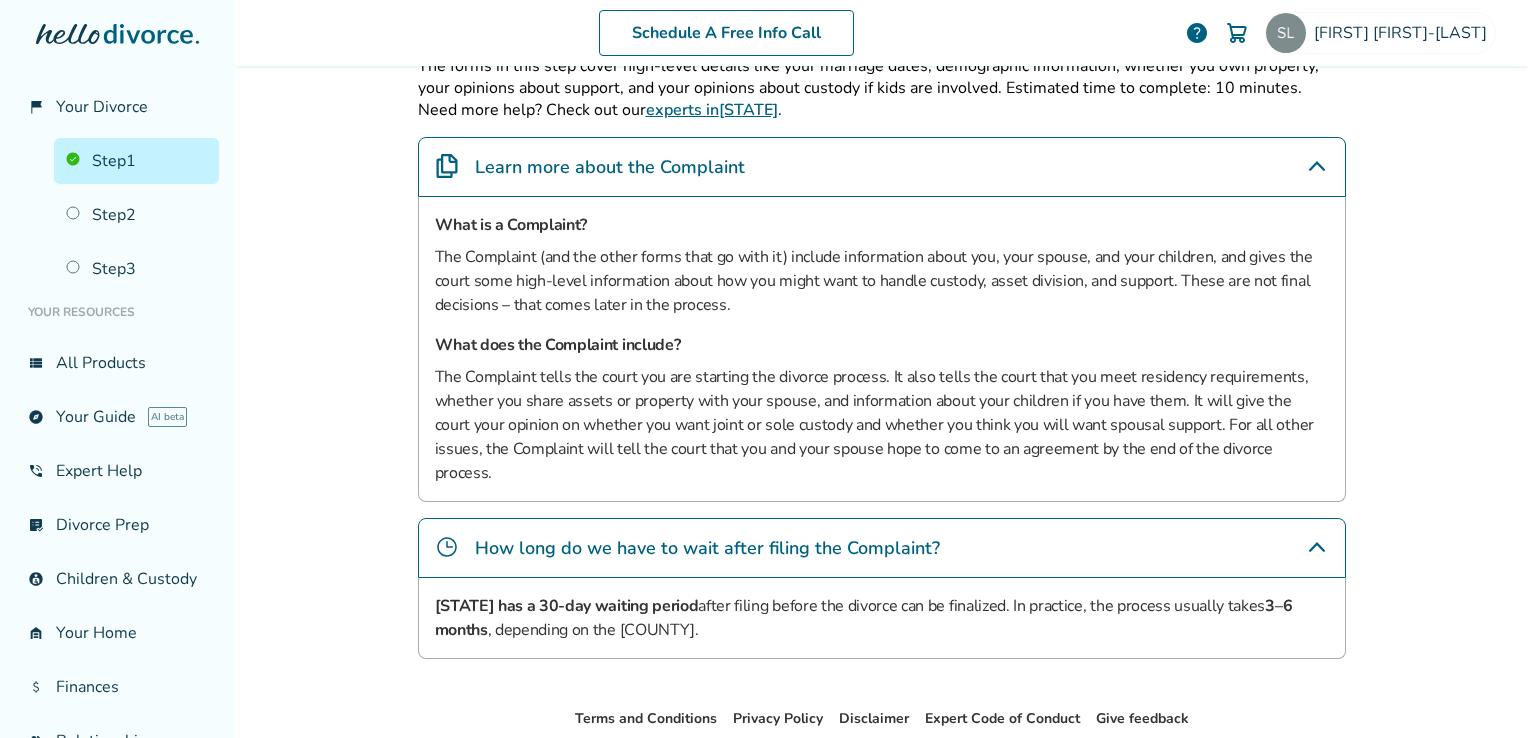 click 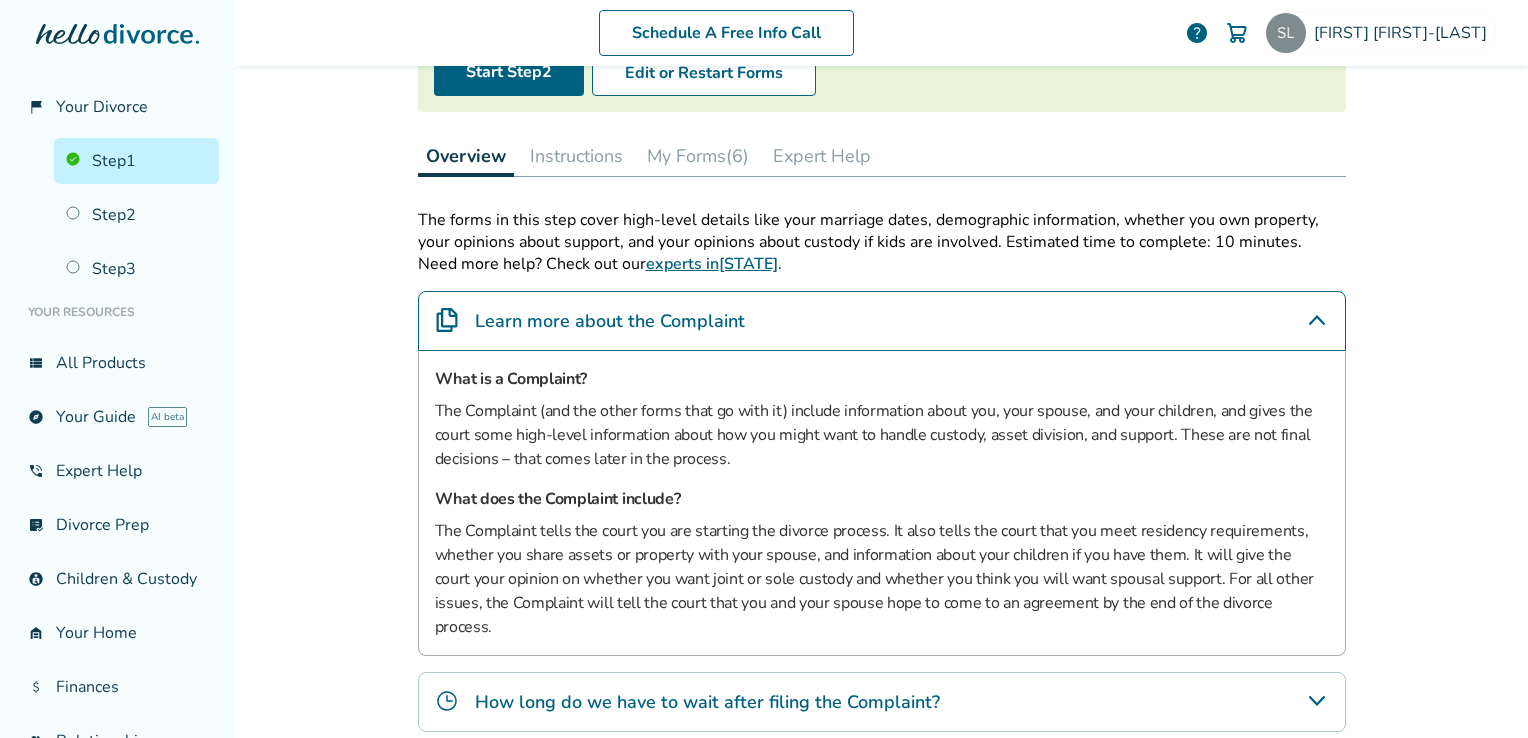 scroll, scrollTop: 0, scrollLeft: 0, axis: both 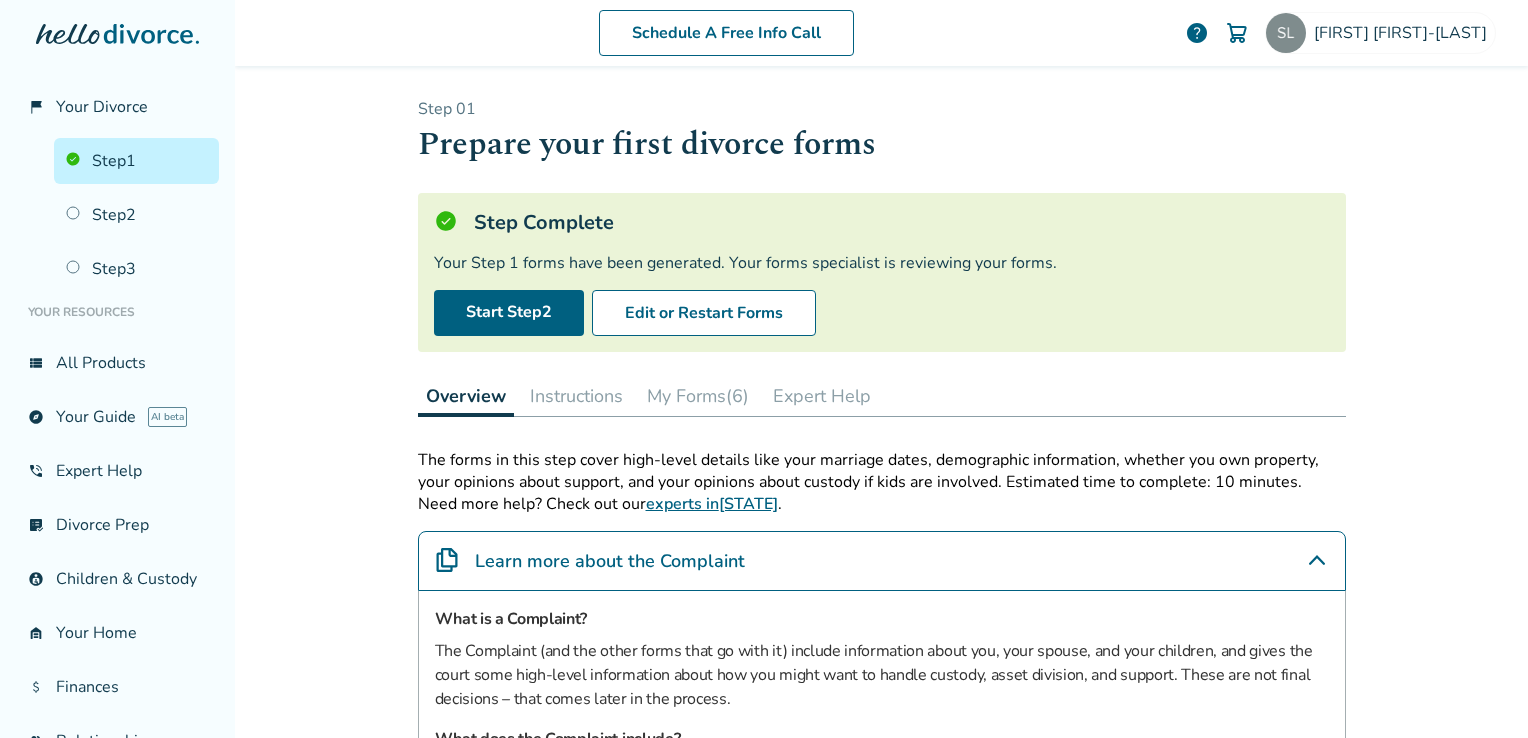 click on "Instructions" at bounding box center [576, 396] 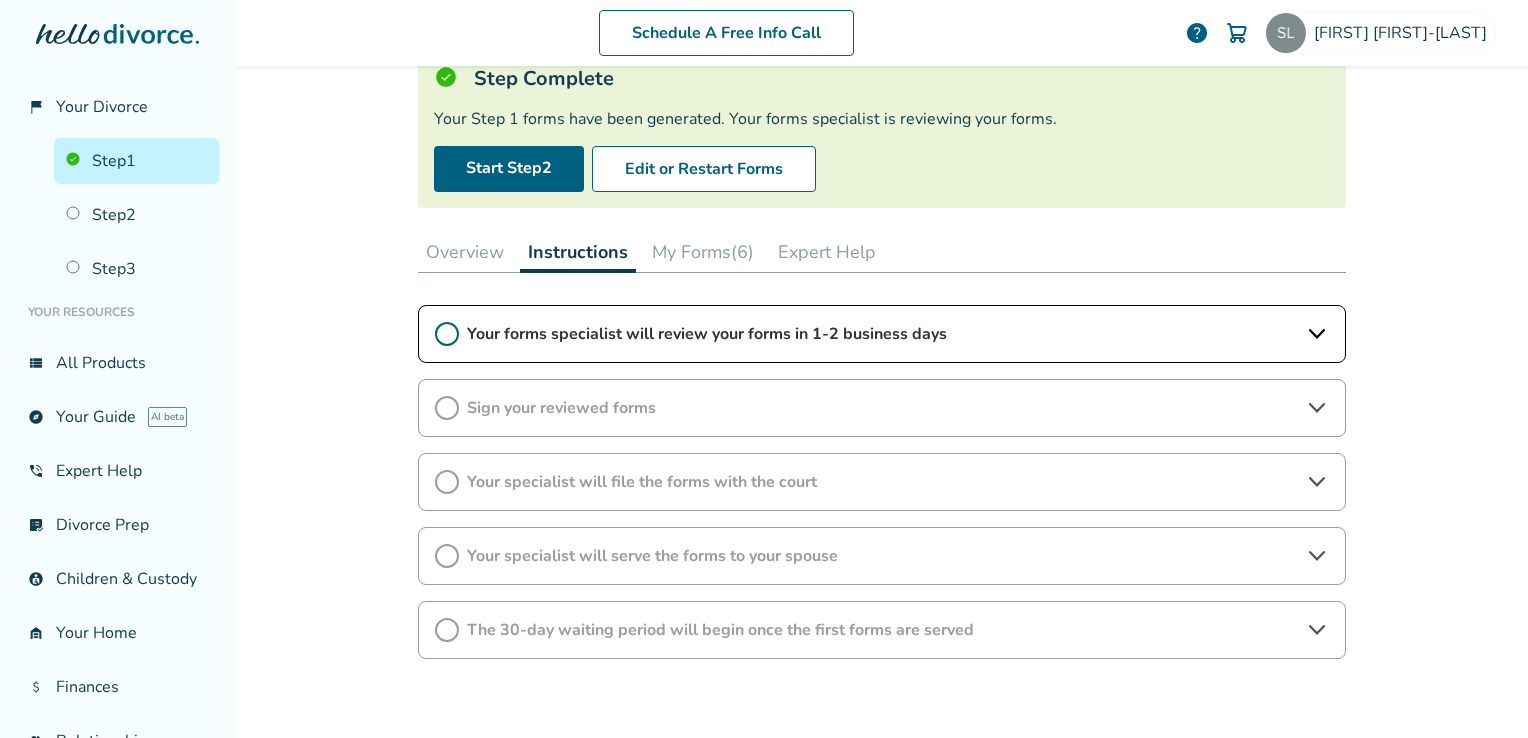 scroll, scrollTop: 157, scrollLeft: 0, axis: vertical 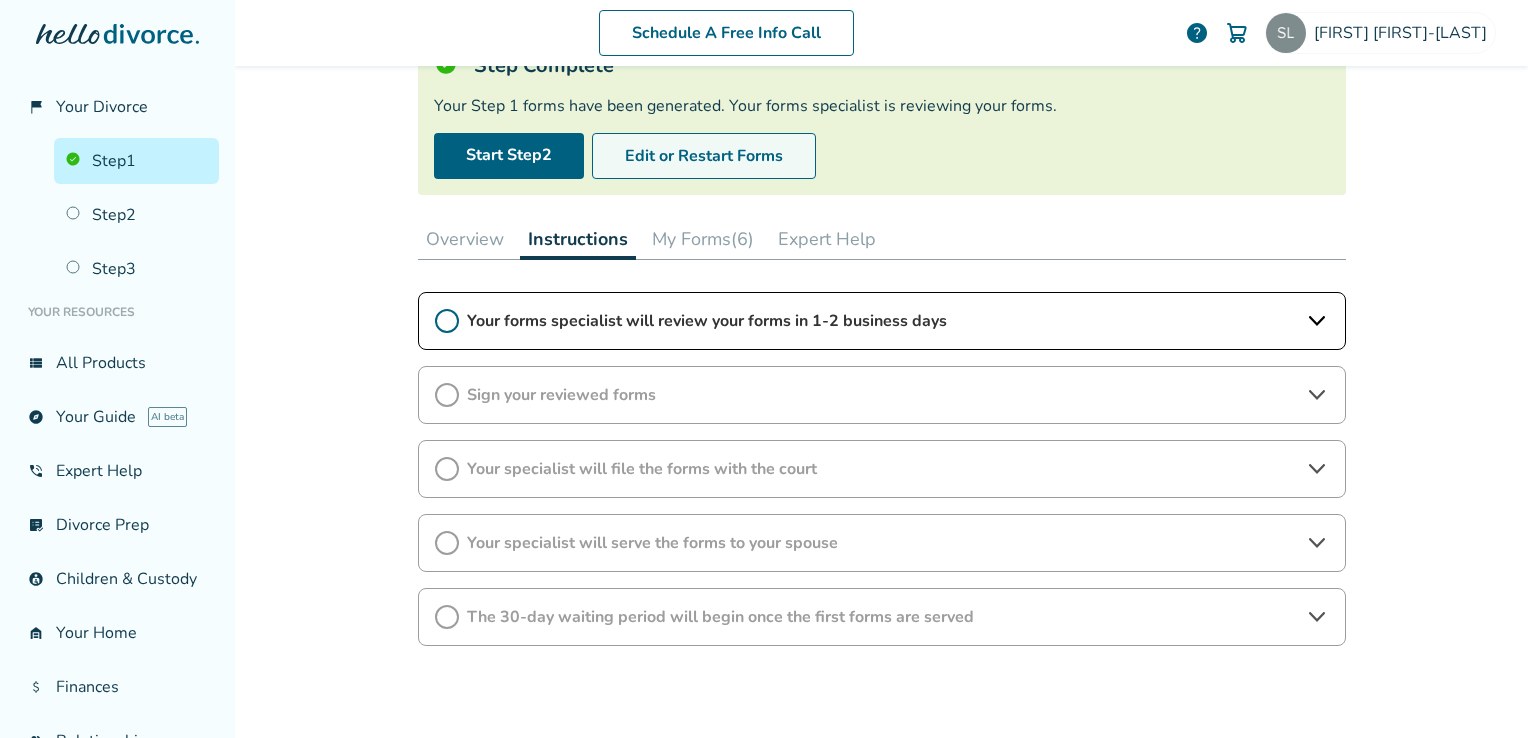 click on "Edit or Restart Forms" at bounding box center [704, 156] 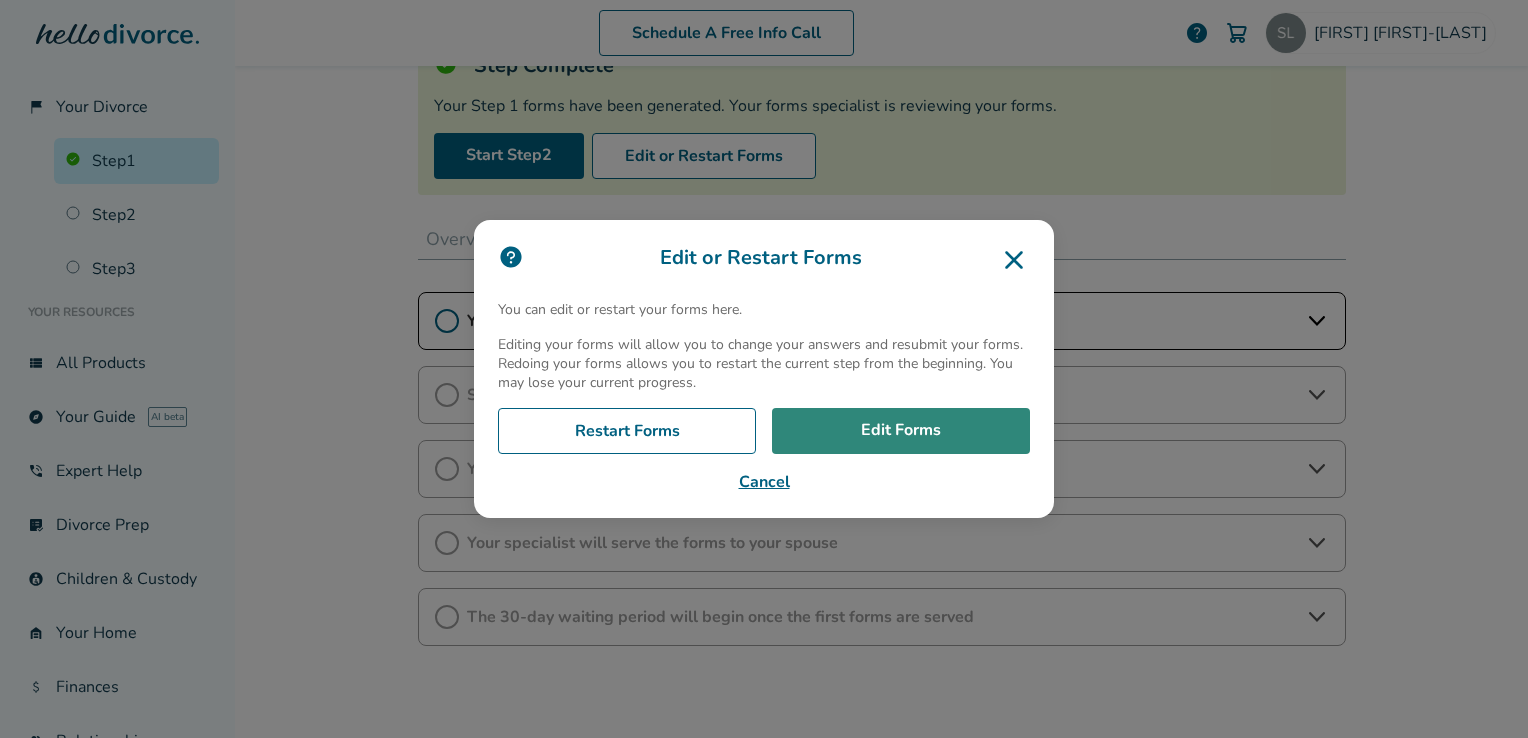 click on "Edit Forms" at bounding box center [901, 431] 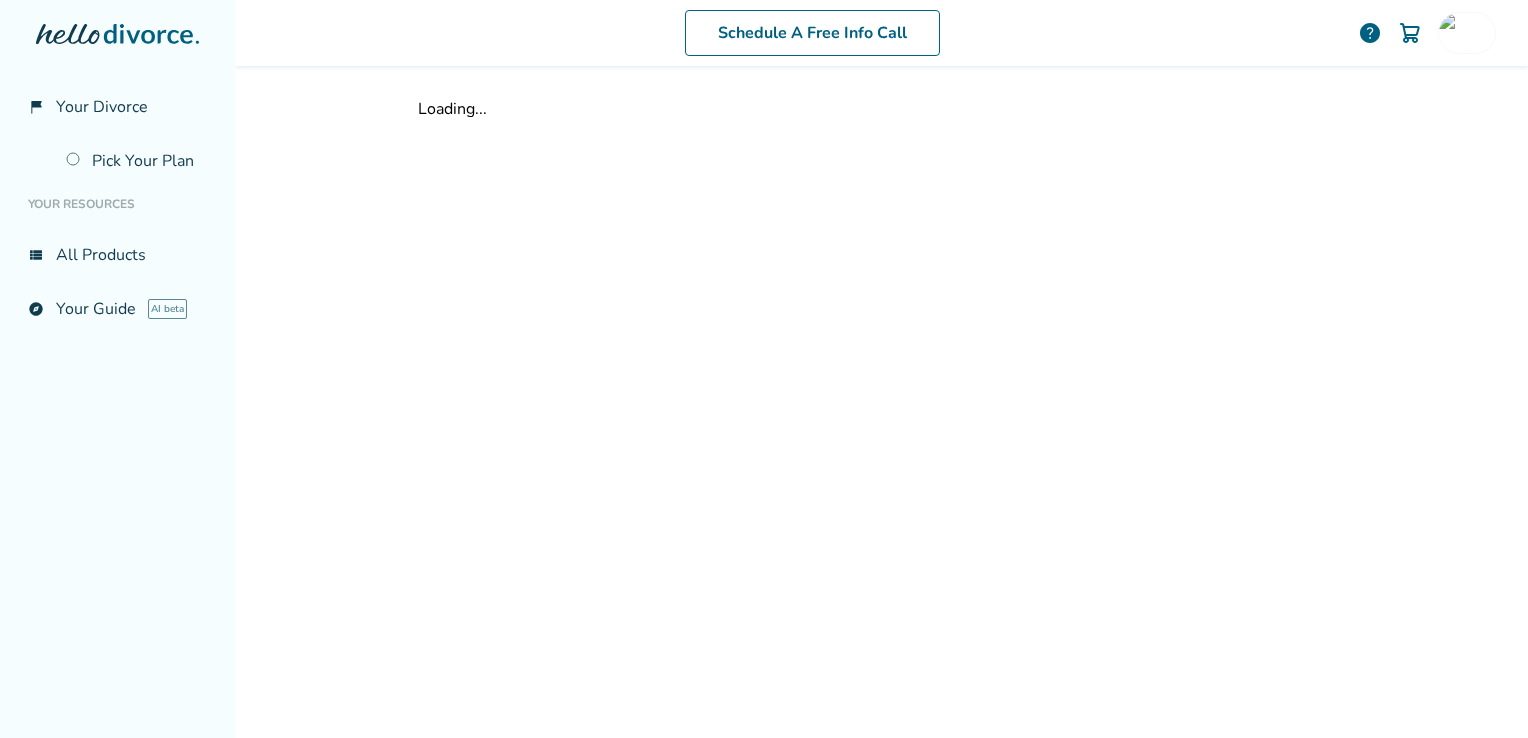 scroll, scrollTop: 0, scrollLeft: 0, axis: both 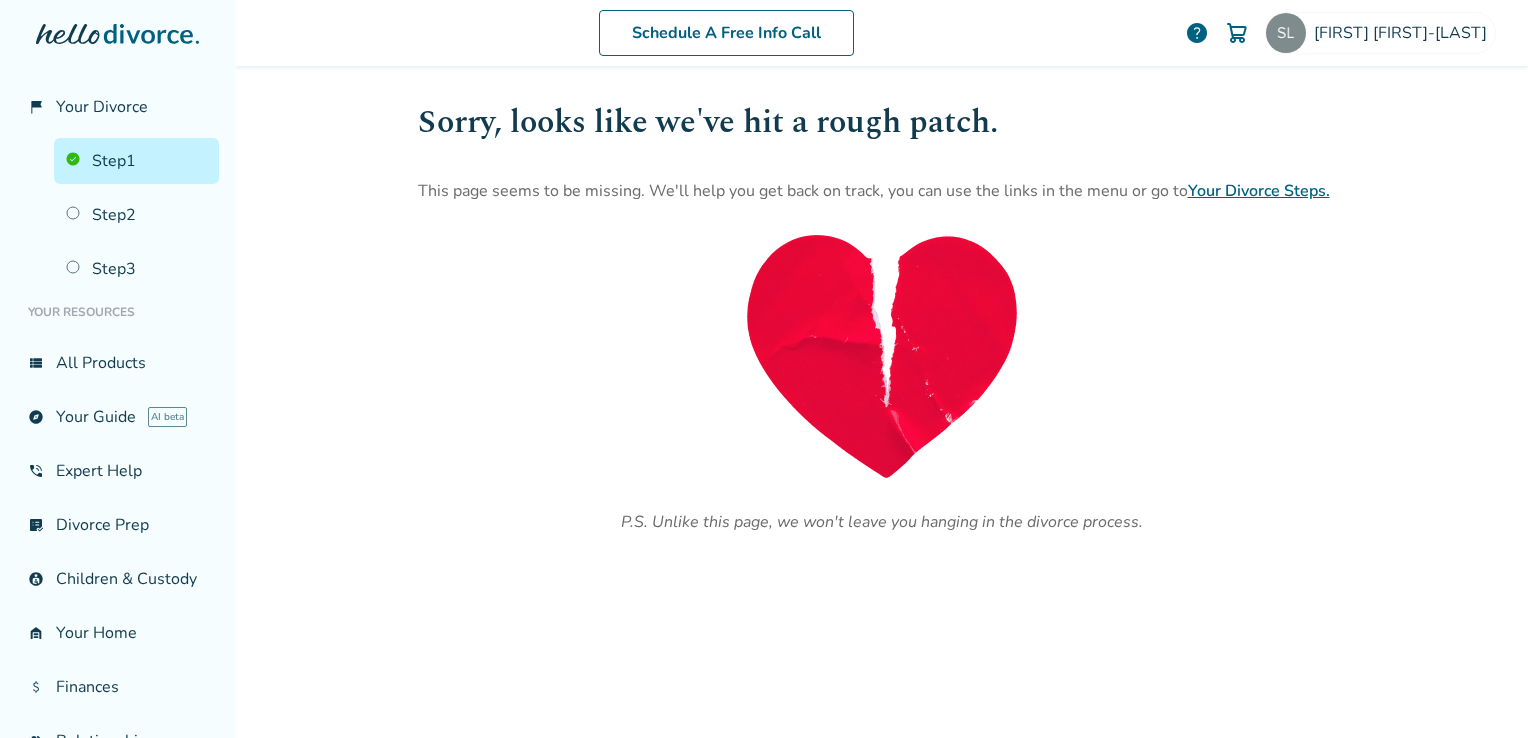 click on "Your Divorce Steps." at bounding box center (1259, 191) 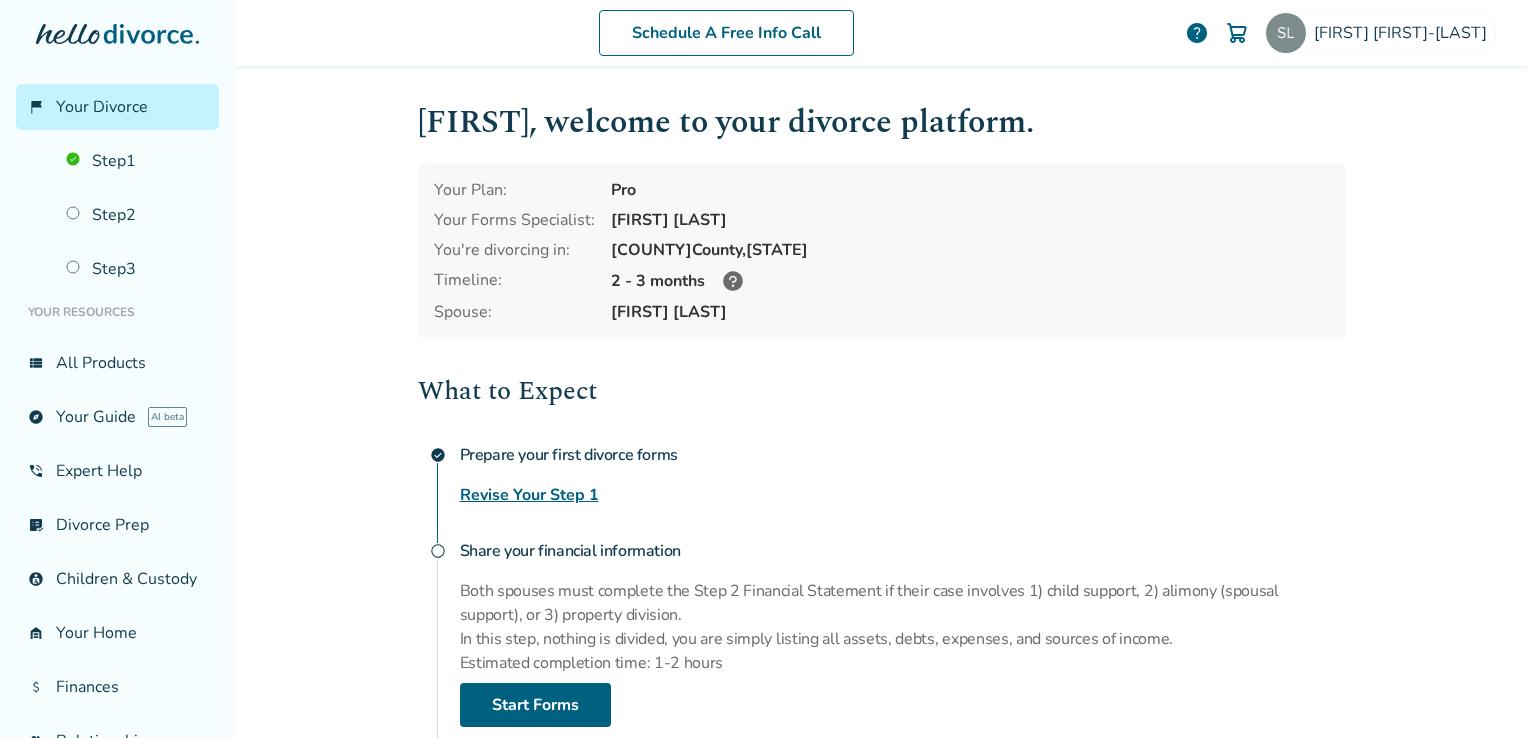 click on "Revise Your Step 1" at bounding box center [529, 495] 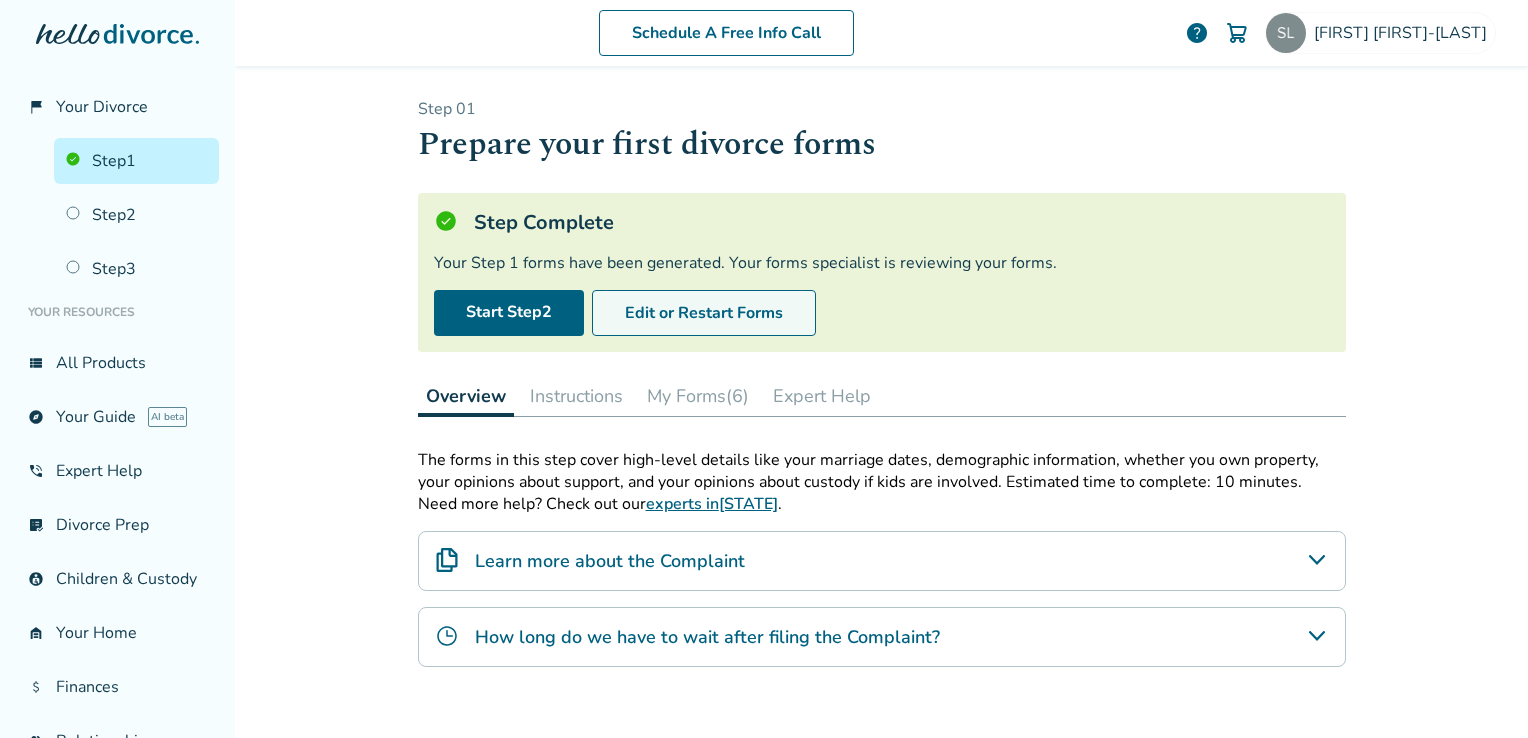 click on "Edit or Restart Forms" at bounding box center [704, 313] 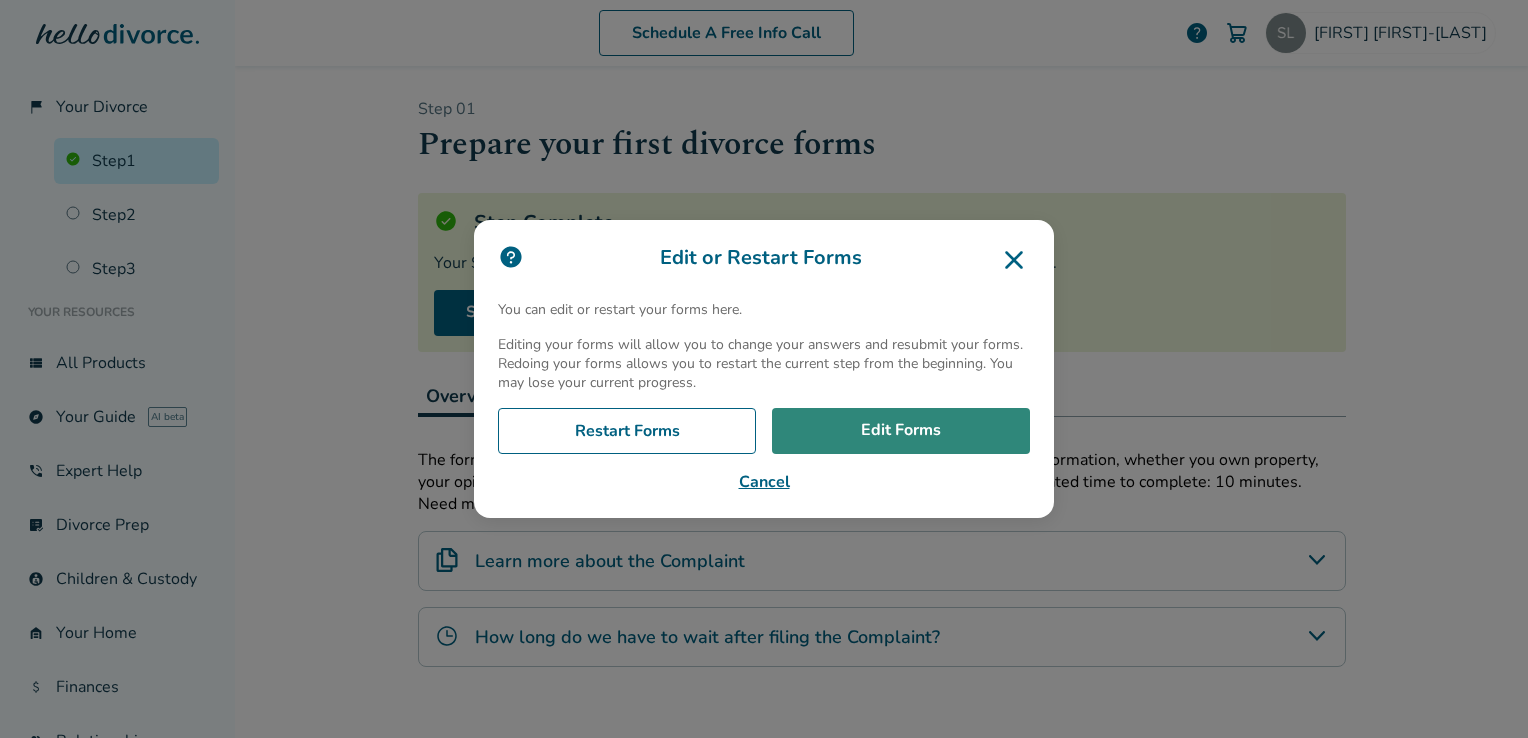 click on "Edit Forms" at bounding box center (901, 431) 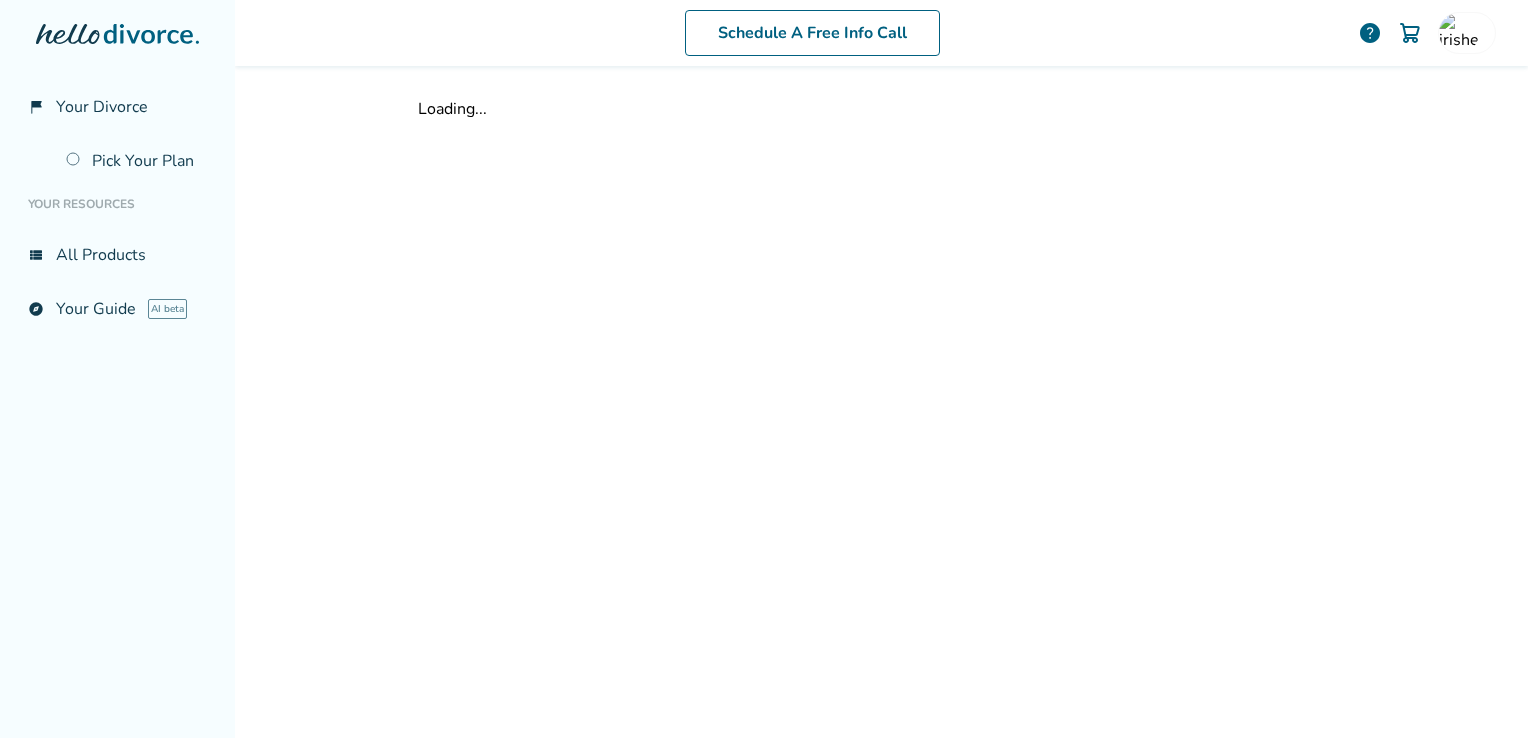 scroll, scrollTop: 0, scrollLeft: 0, axis: both 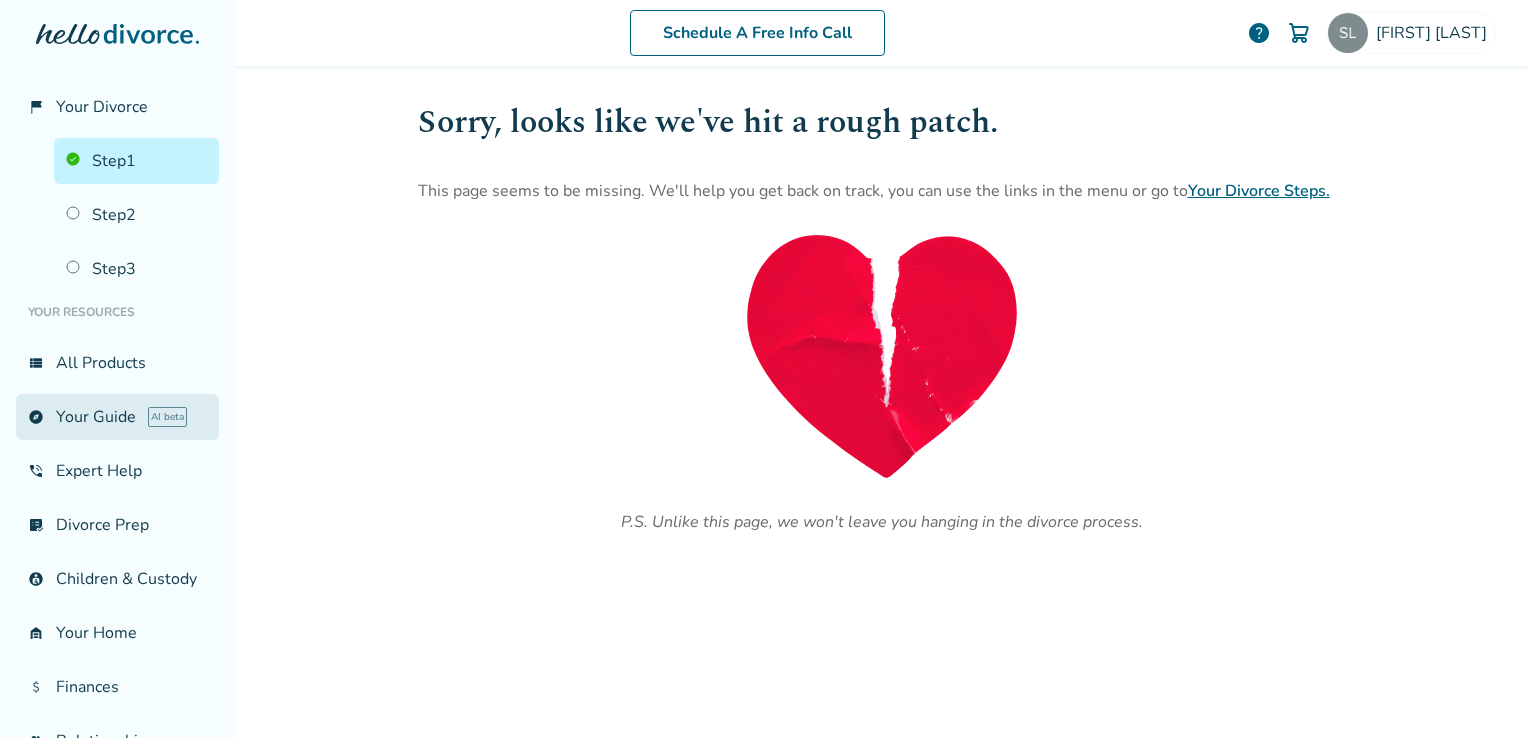 click on "explore Your Guide AI beta" at bounding box center [117, 417] 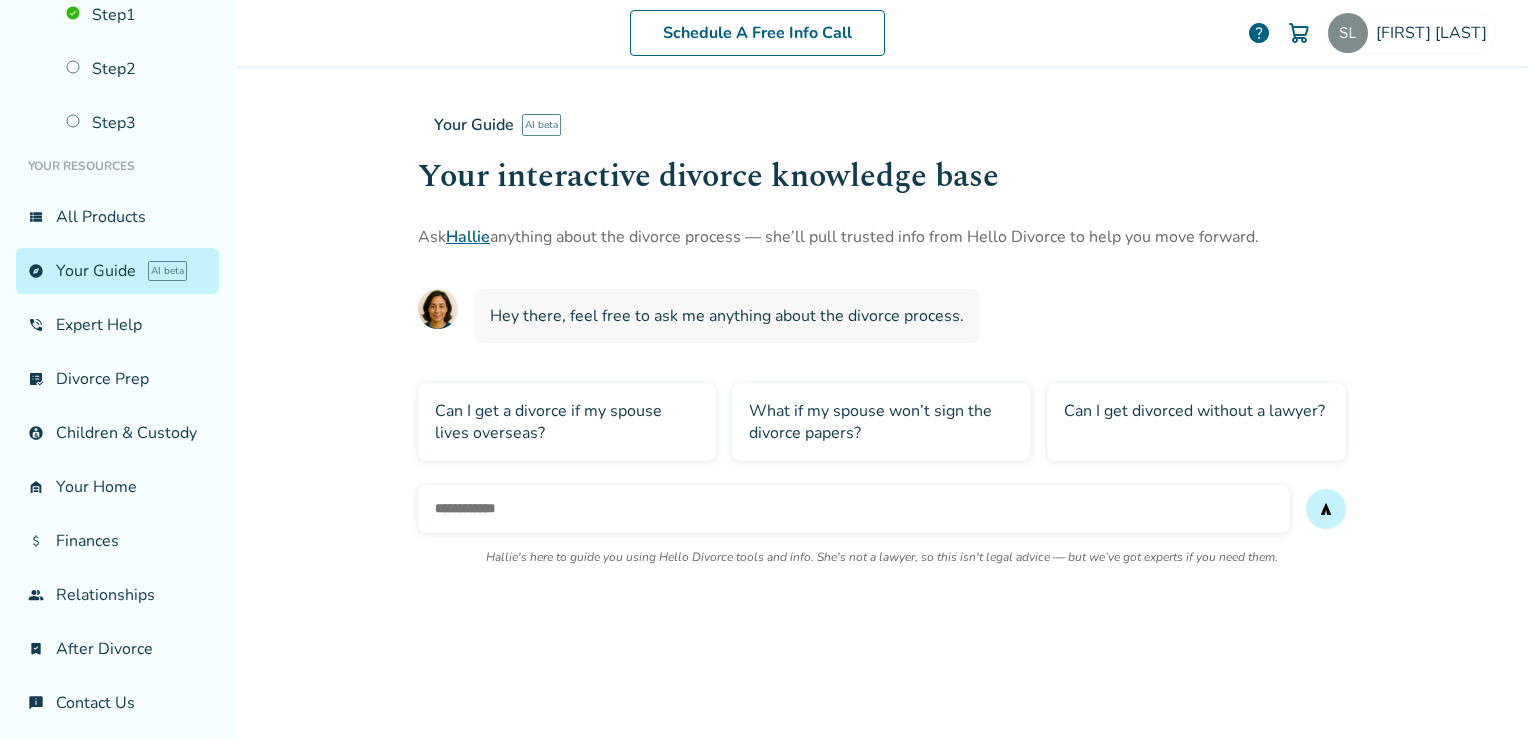 scroll, scrollTop: 173, scrollLeft: 0, axis: vertical 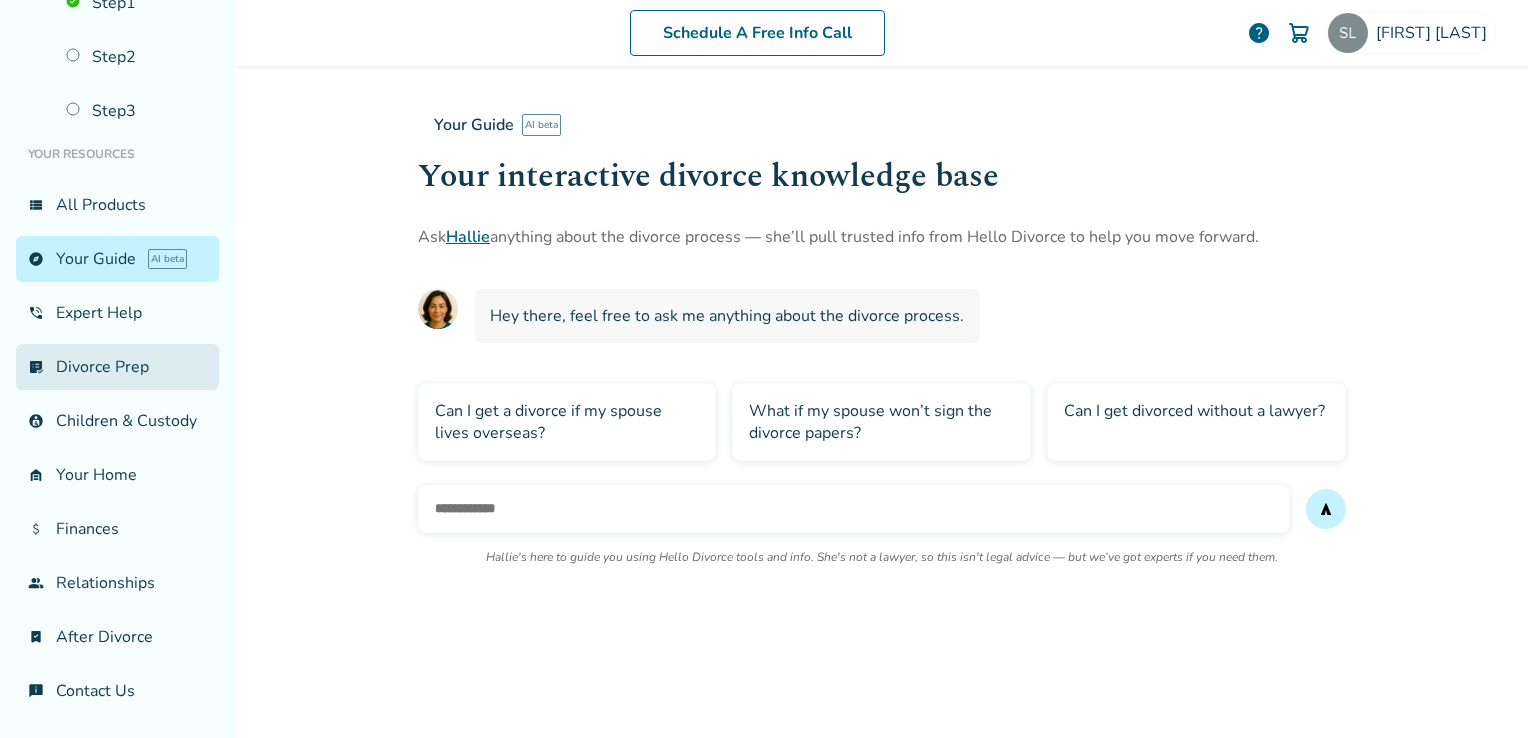 click on "list_alt_check Divorce Prep" at bounding box center (117, 367) 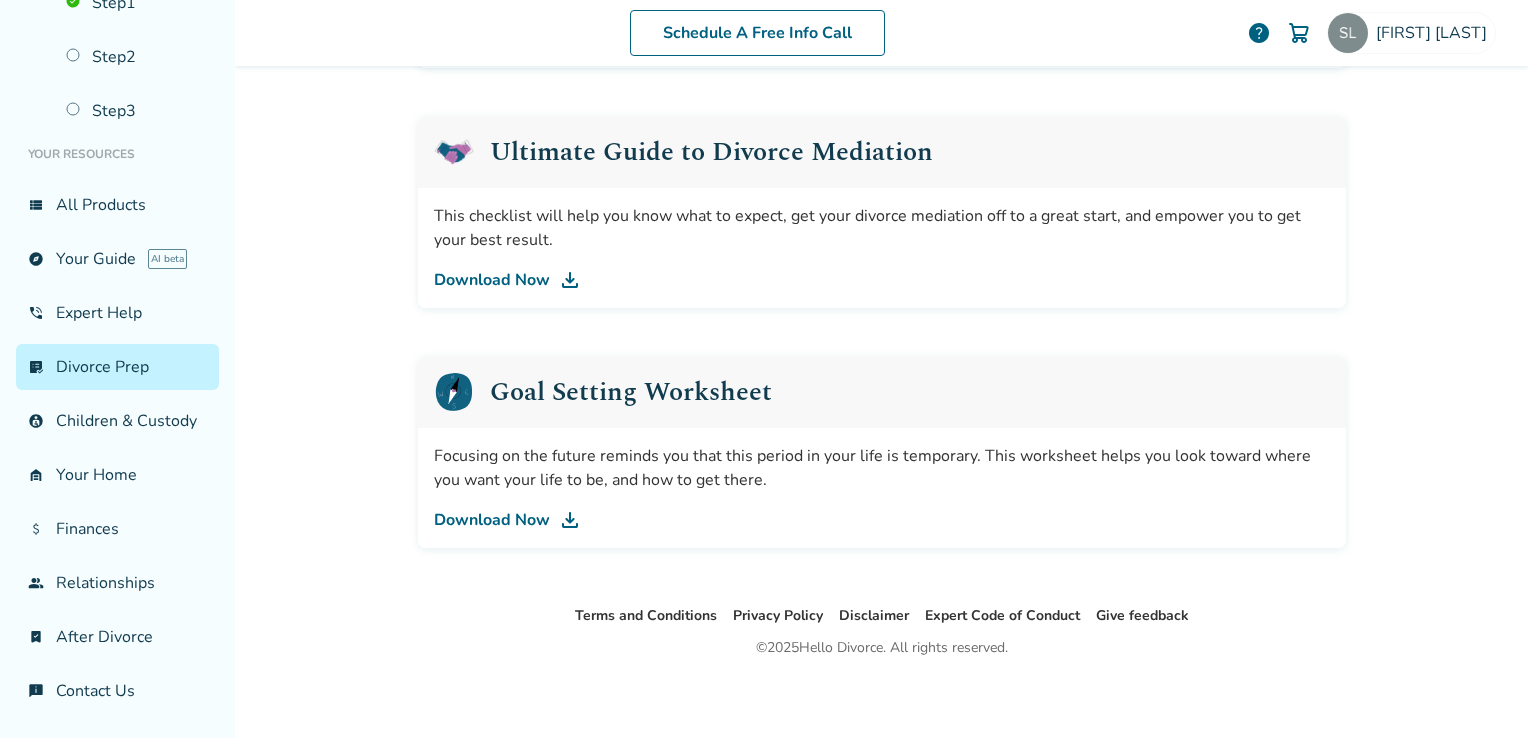 scroll, scrollTop: 1216, scrollLeft: 0, axis: vertical 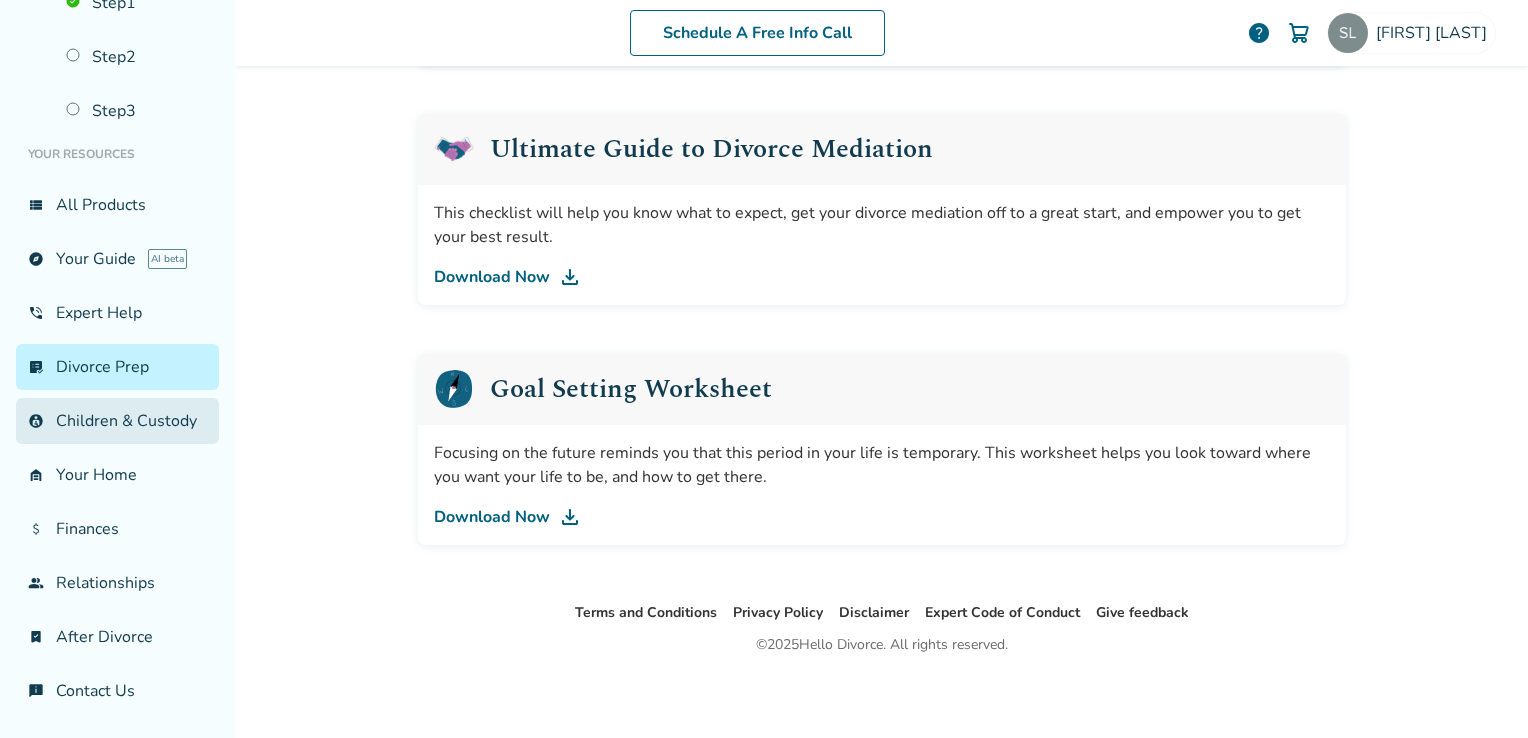 click on "account_child Children & Custody" at bounding box center (117, 421) 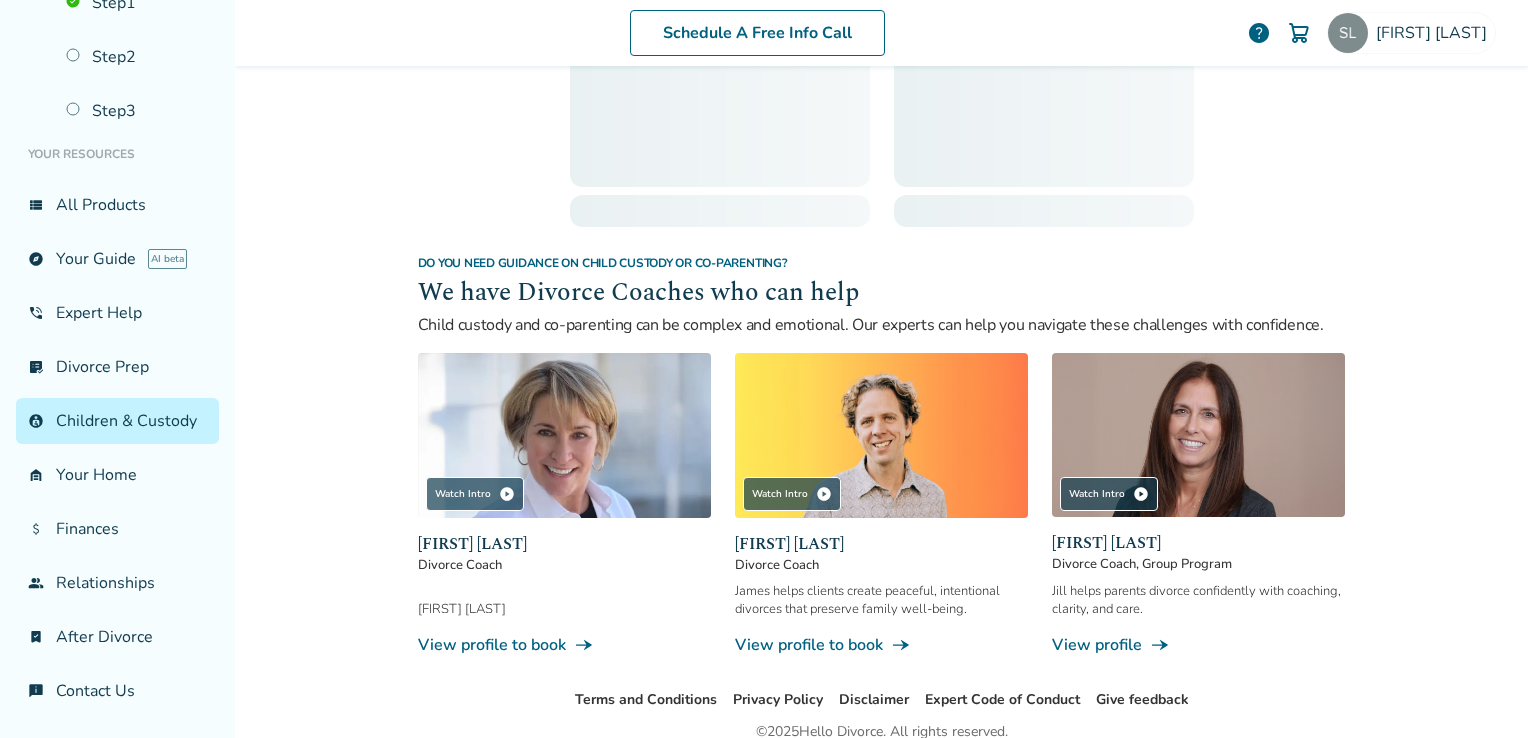 scroll, scrollTop: 98, scrollLeft: 0, axis: vertical 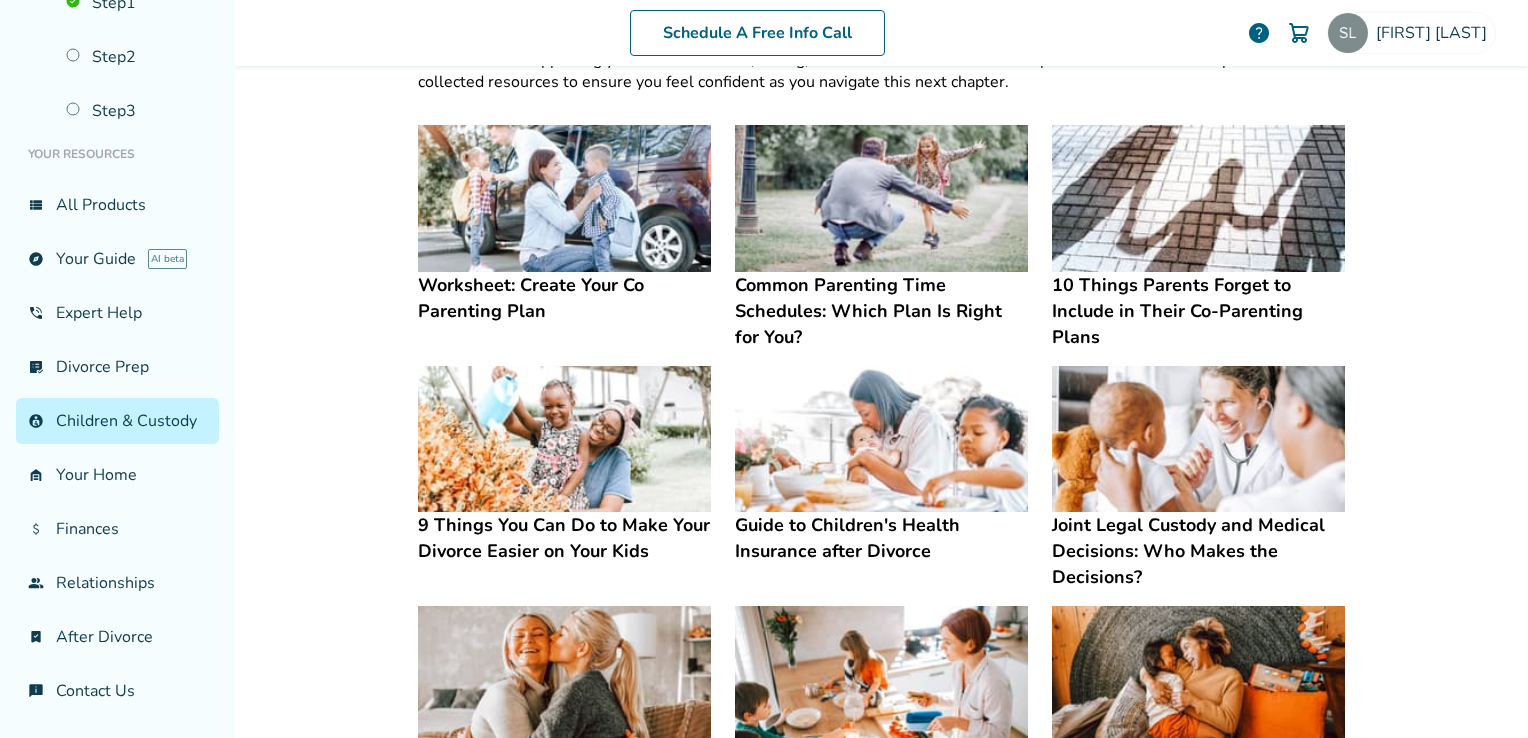 click on "Common Parenting Time Schedules: Which Plan Is Right for You?" at bounding box center (881, 311) 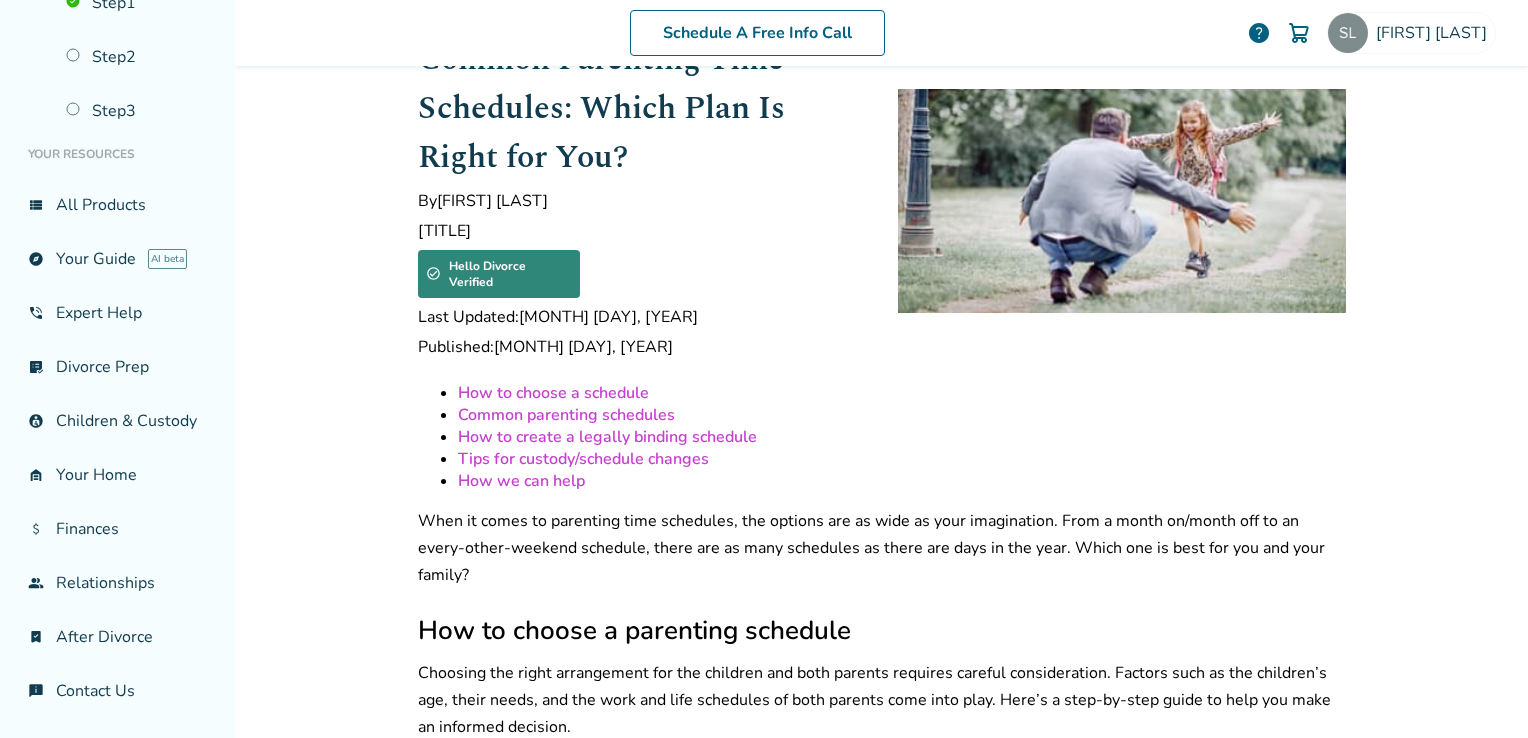 click on "Common parenting schedules" at bounding box center (566, 415) 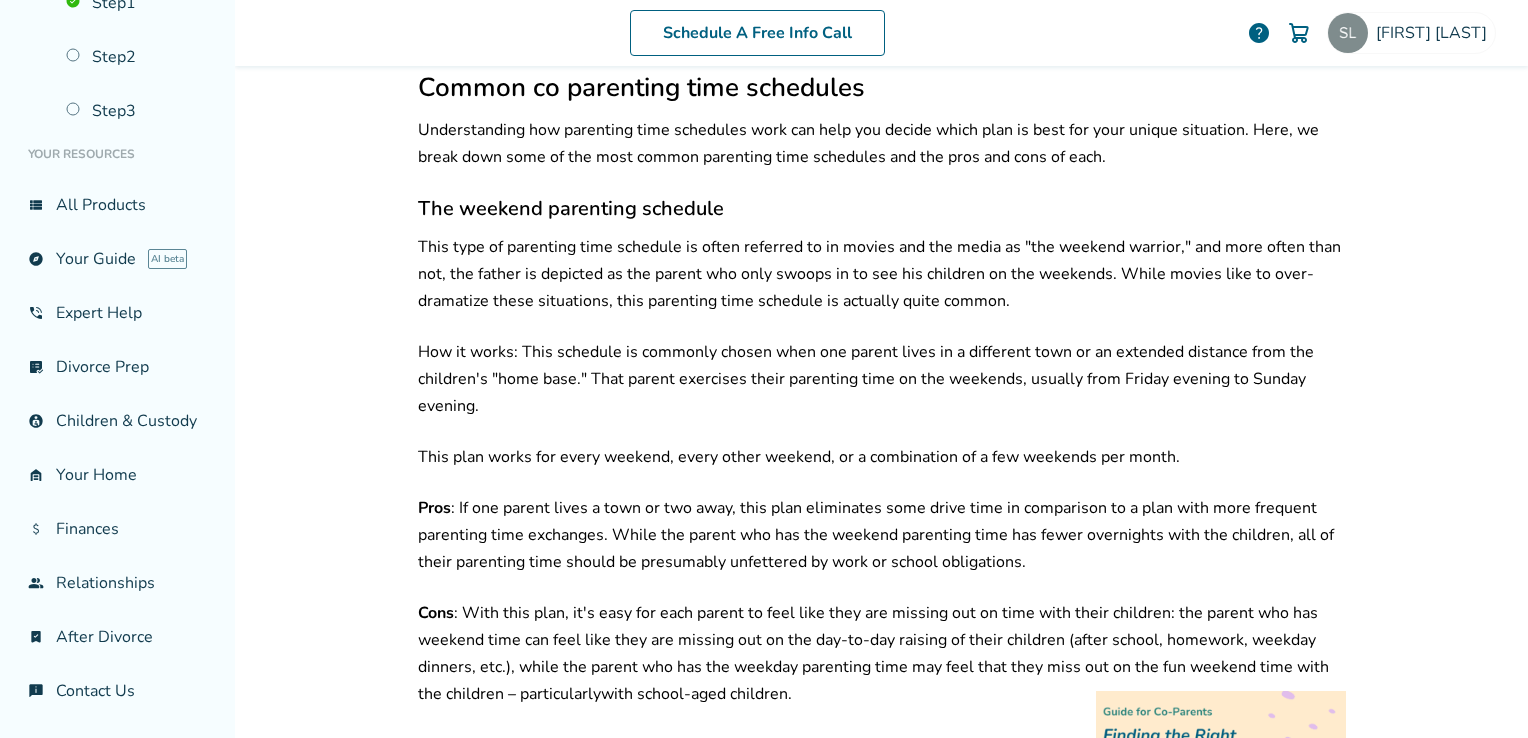 scroll, scrollTop: 1835, scrollLeft: 0, axis: vertical 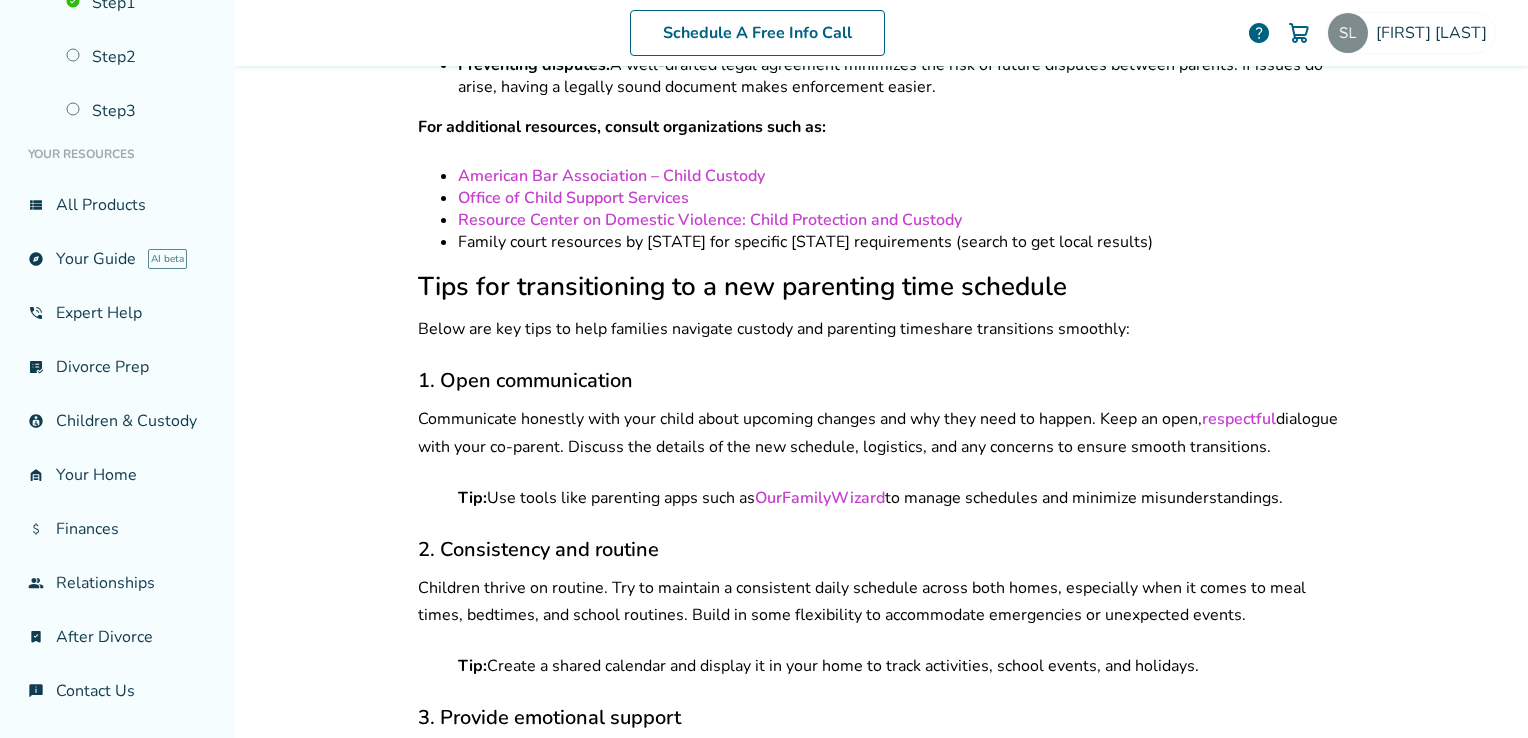 click on "Tip:  Use tools like parenting apps such as  OurFamilyWizard  to manage schedules and minimize misunderstandings." at bounding box center [882, 498] 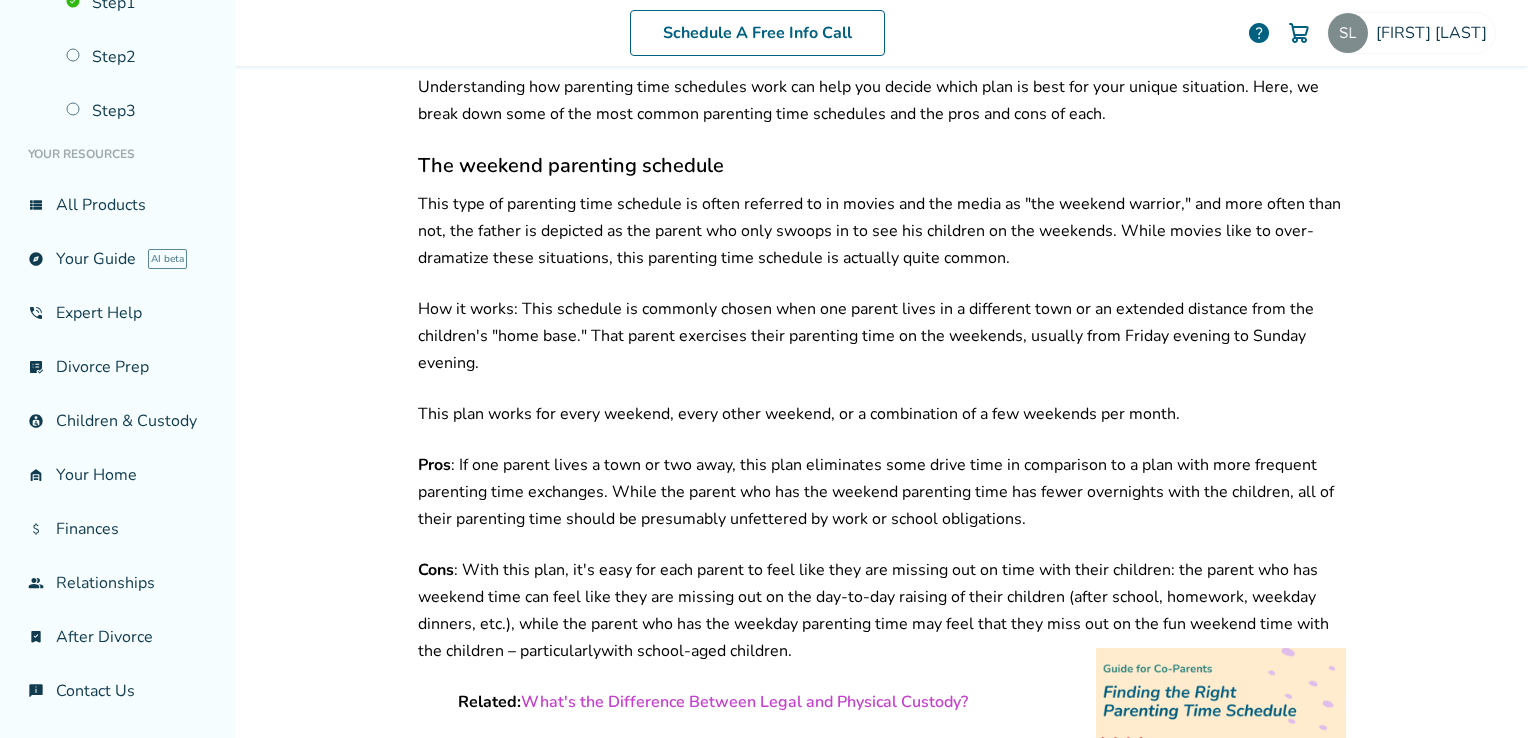 scroll, scrollTop: 1871, scrollLeft: 0, axis: vertical 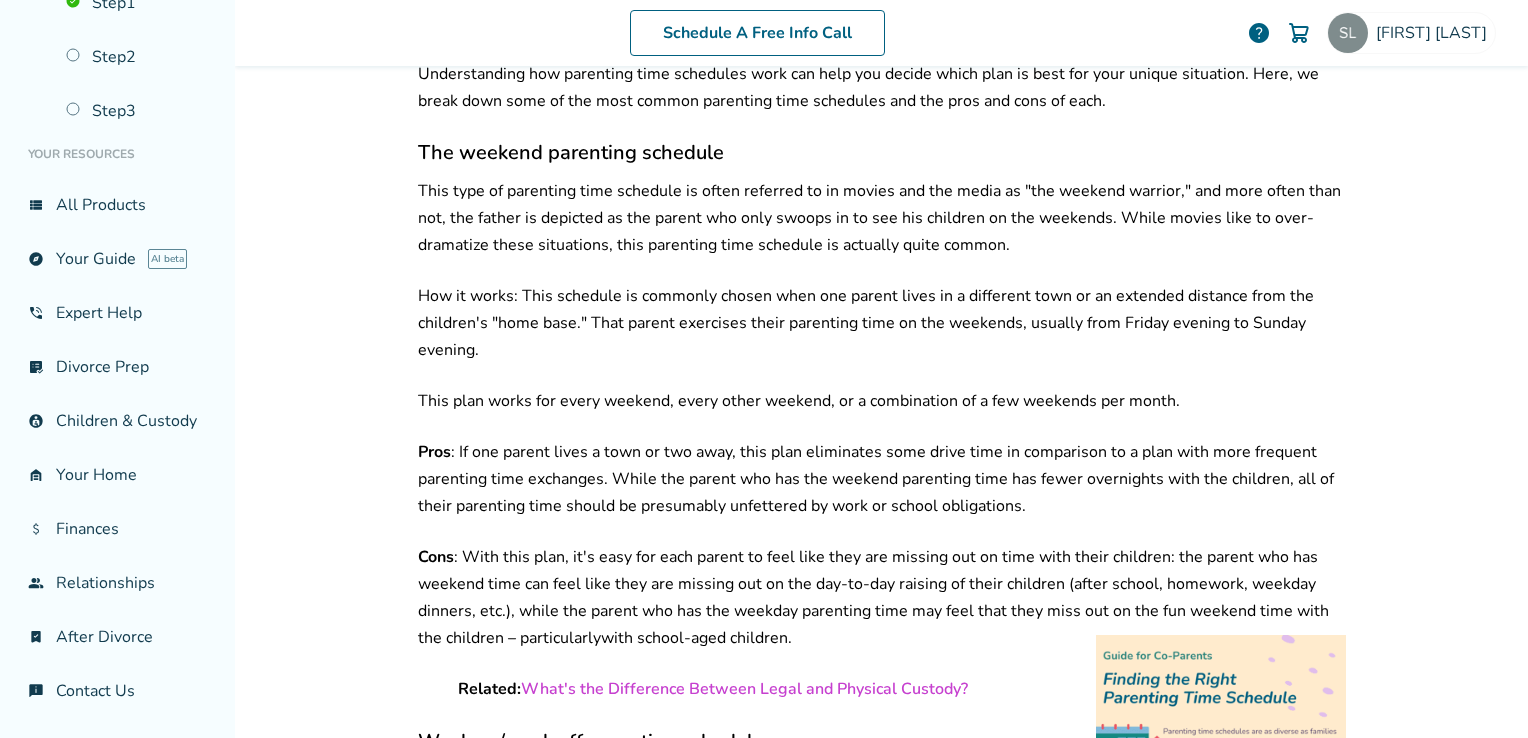click on "What's the Difference Between Legal and Physical Custody?" at bounding box center [744, 689] 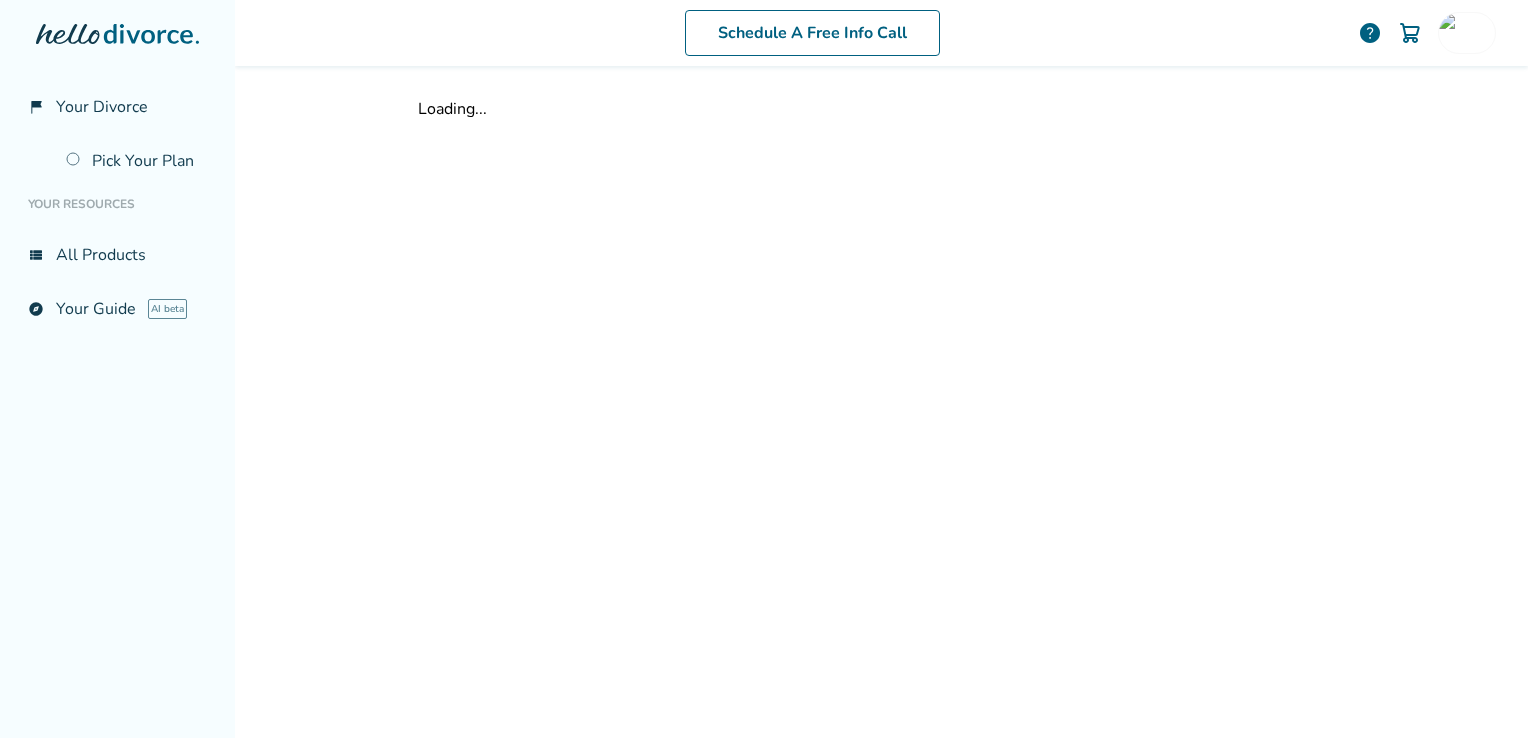 scroll, scrollTop: 0, scrollLeft: 0, axis: both 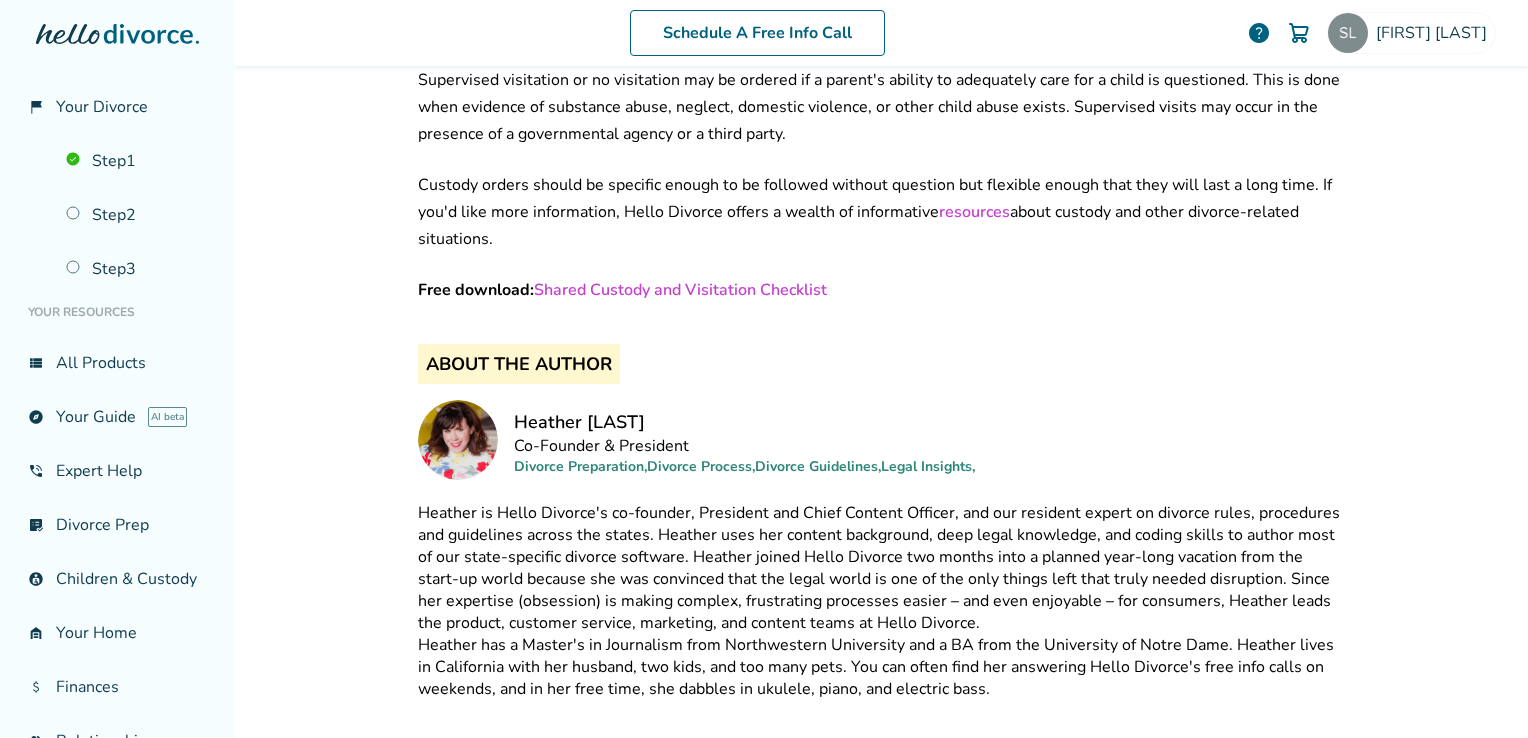 click on "Shared Custody and Visitation Checklist" at bounding box center (680, 290) 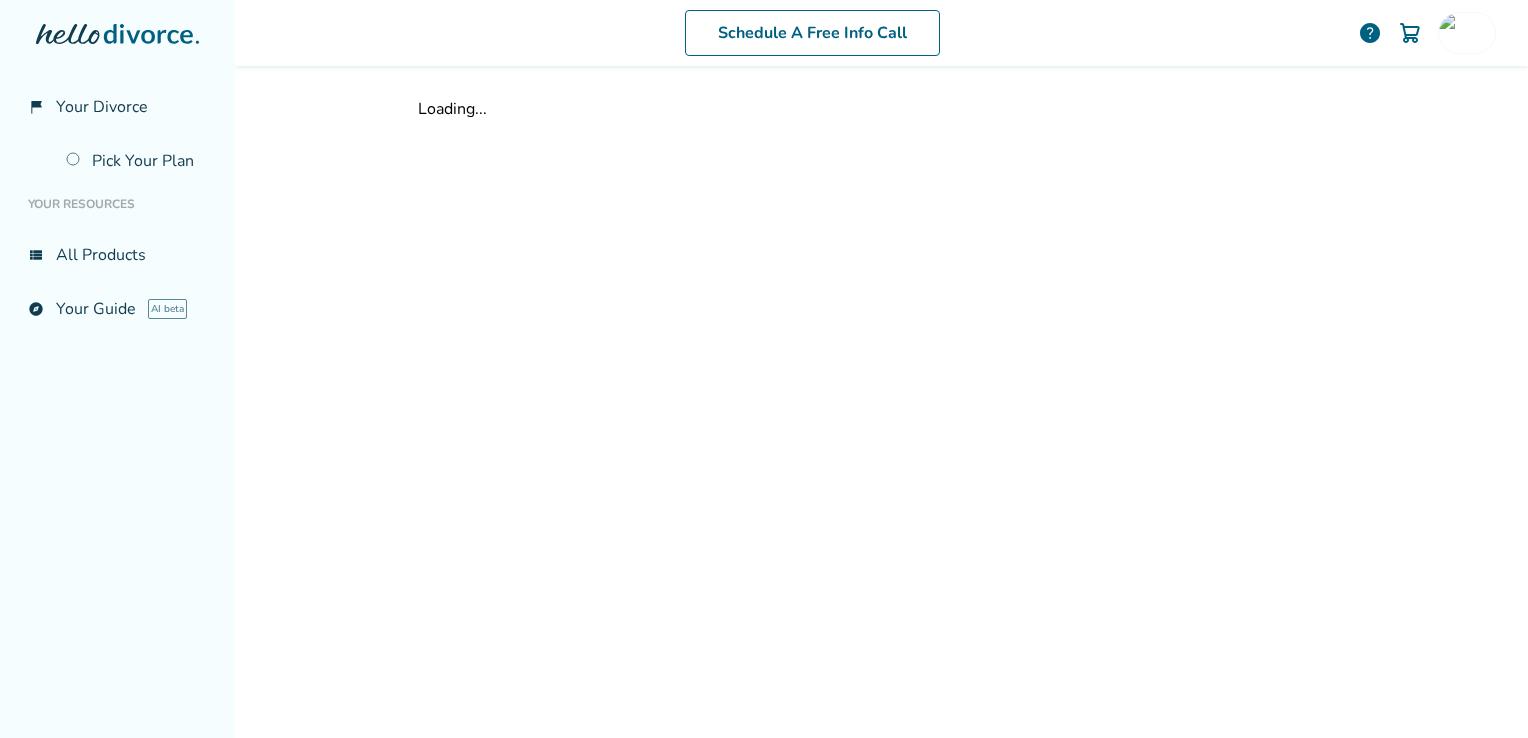 scroll, scrollTop: 0, scrollLeft: 0, axis: both 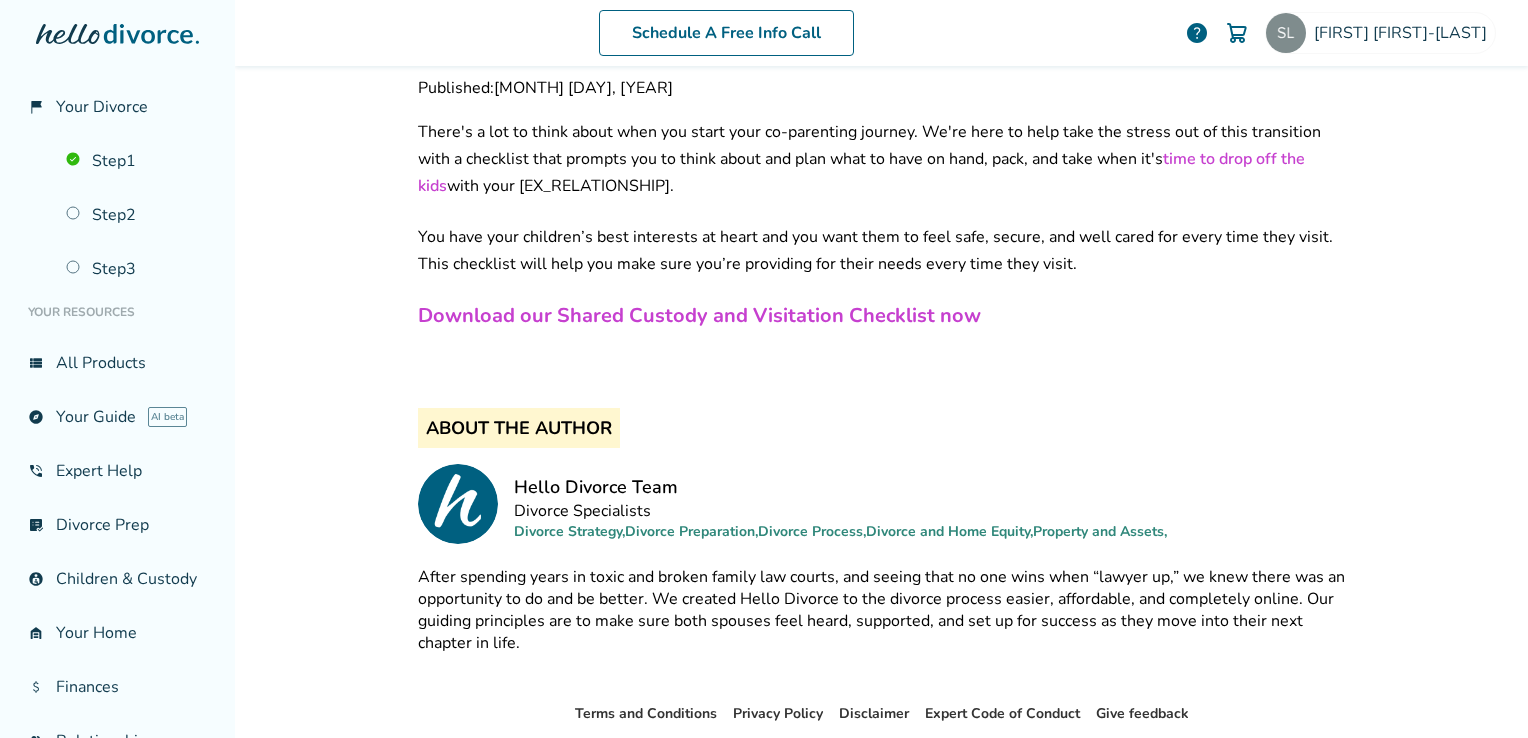 click on "Download our Shared Custody and Visitation Checklist now" at bounding box center (699, 315) 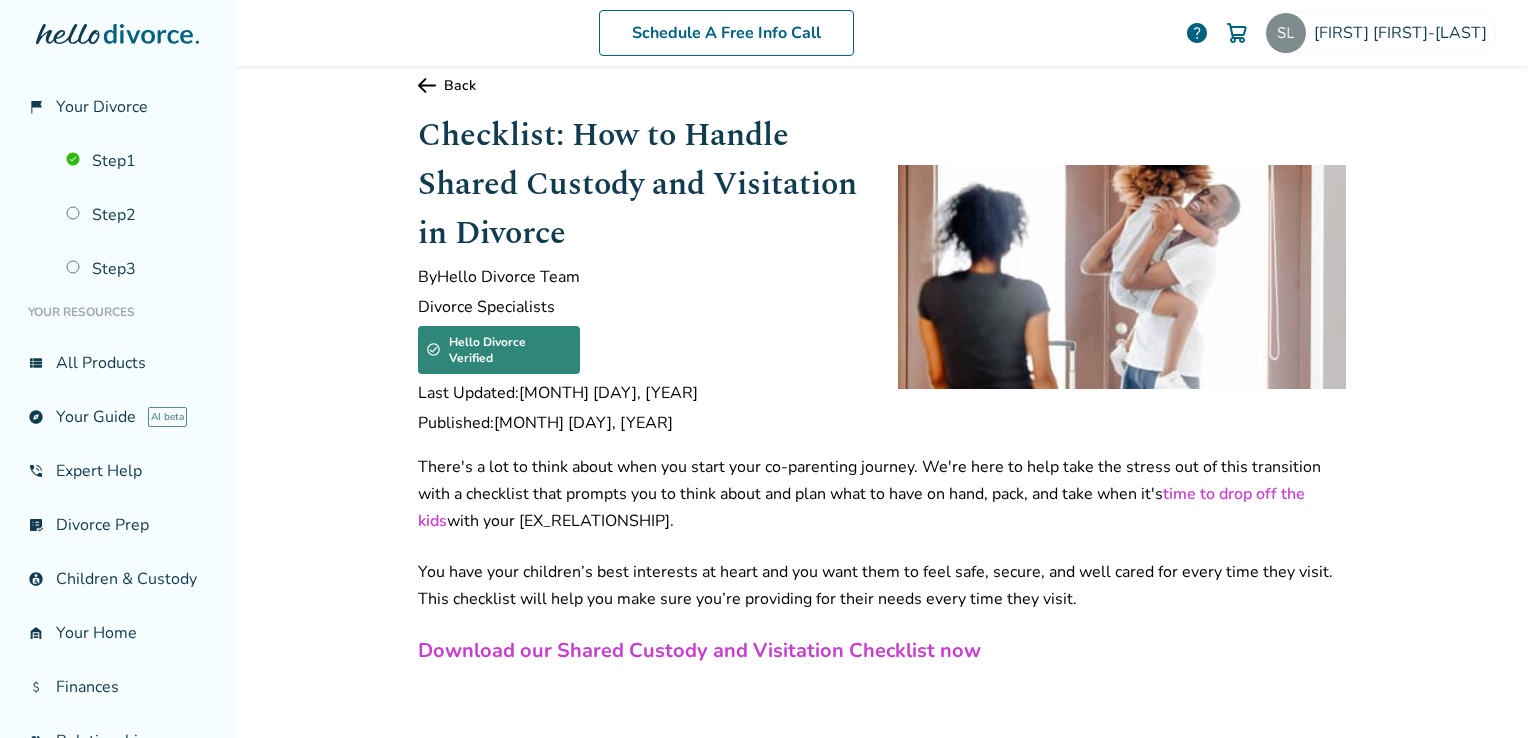 scroll, scrollTop: 0, scrollLeft: 0, axis: both 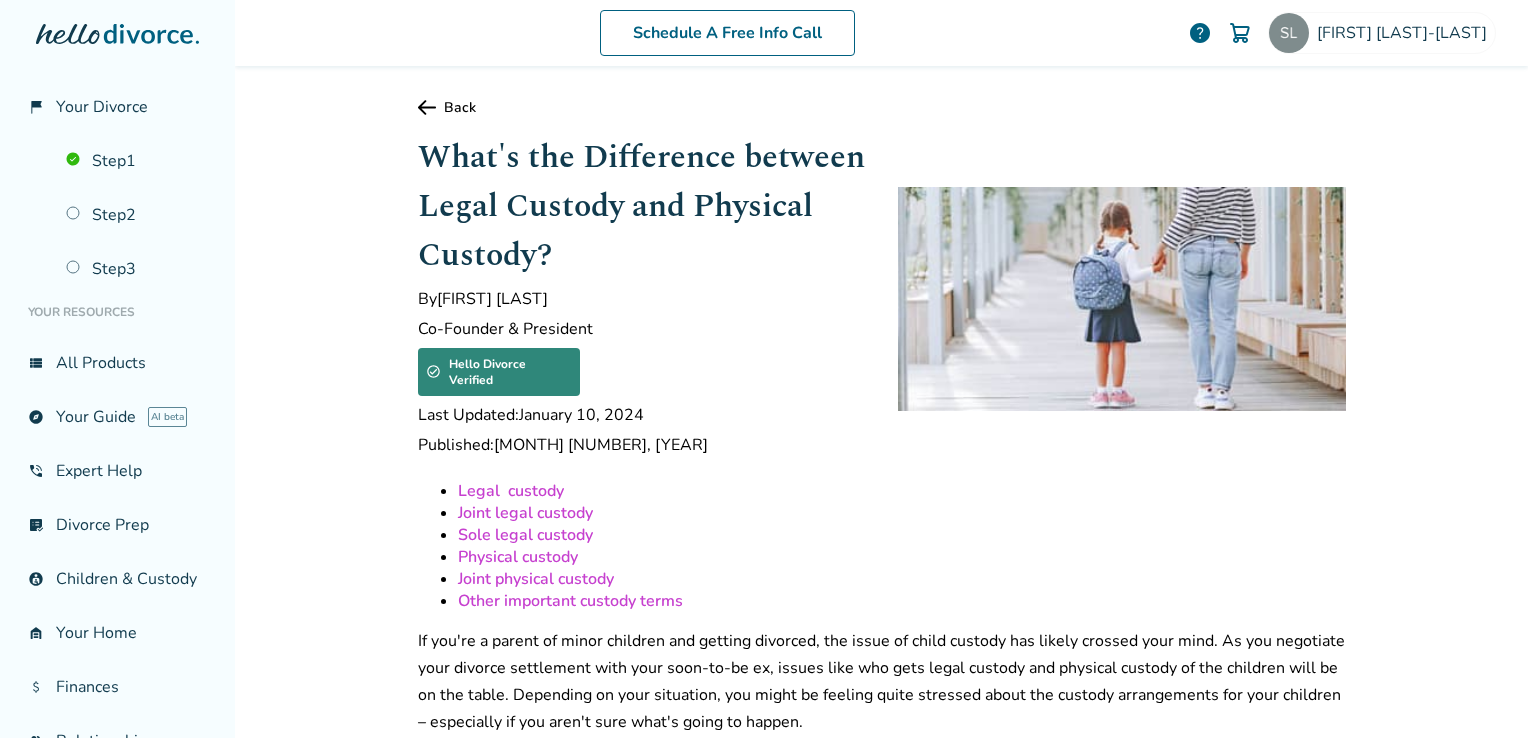 click 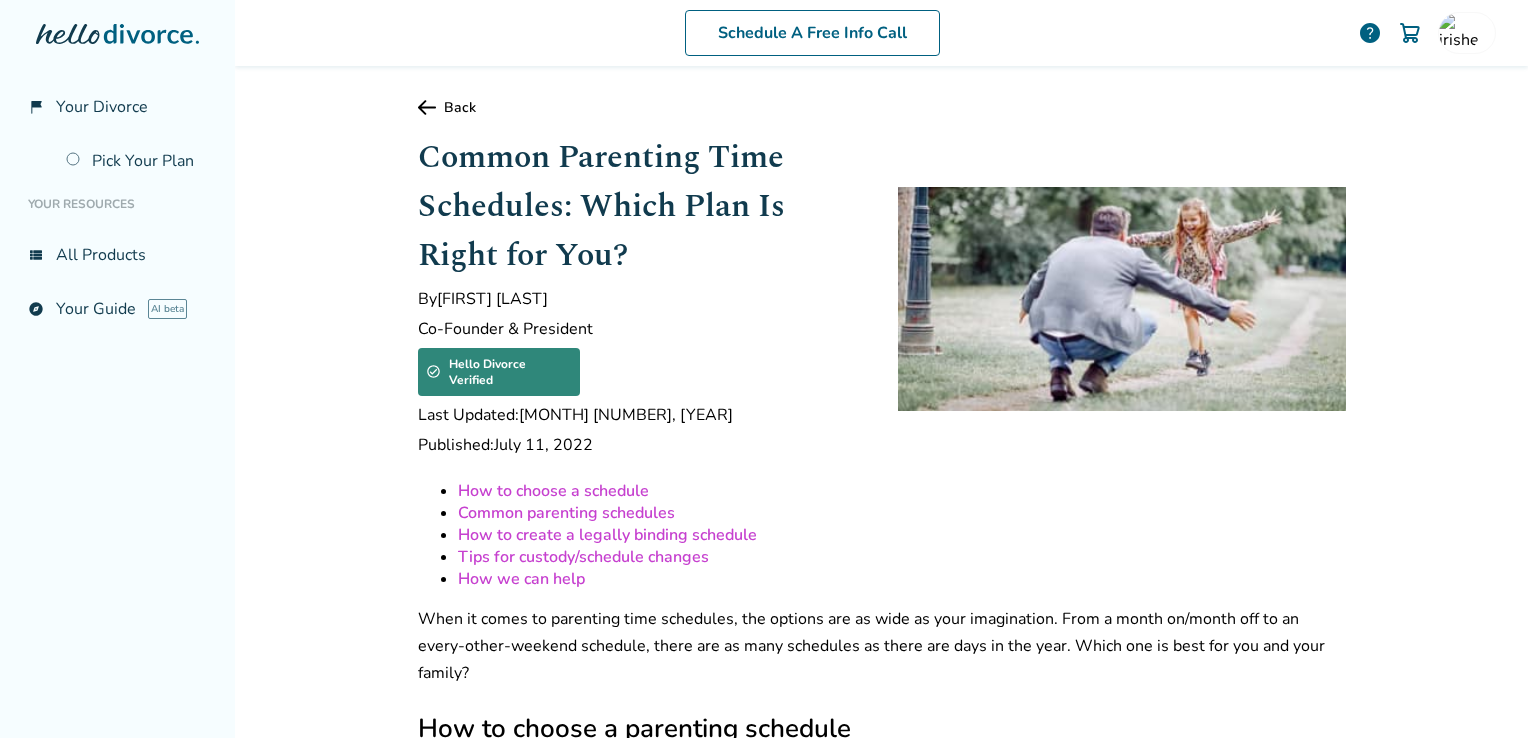 scroll, scrollTop: 0, scrollLeft: 0, axis: both 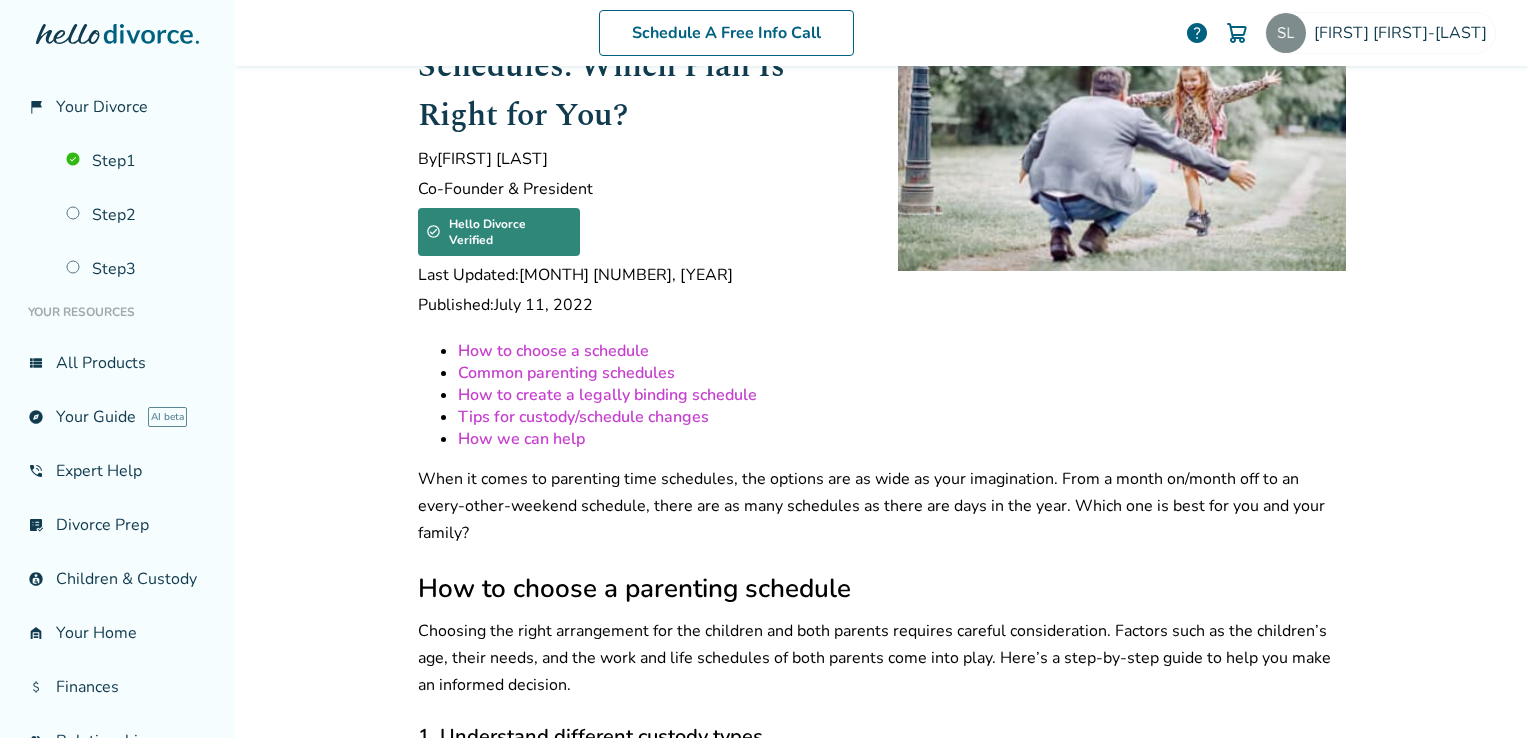 click on "How to create a legally binding schedule" at bounding box center [607, 395] 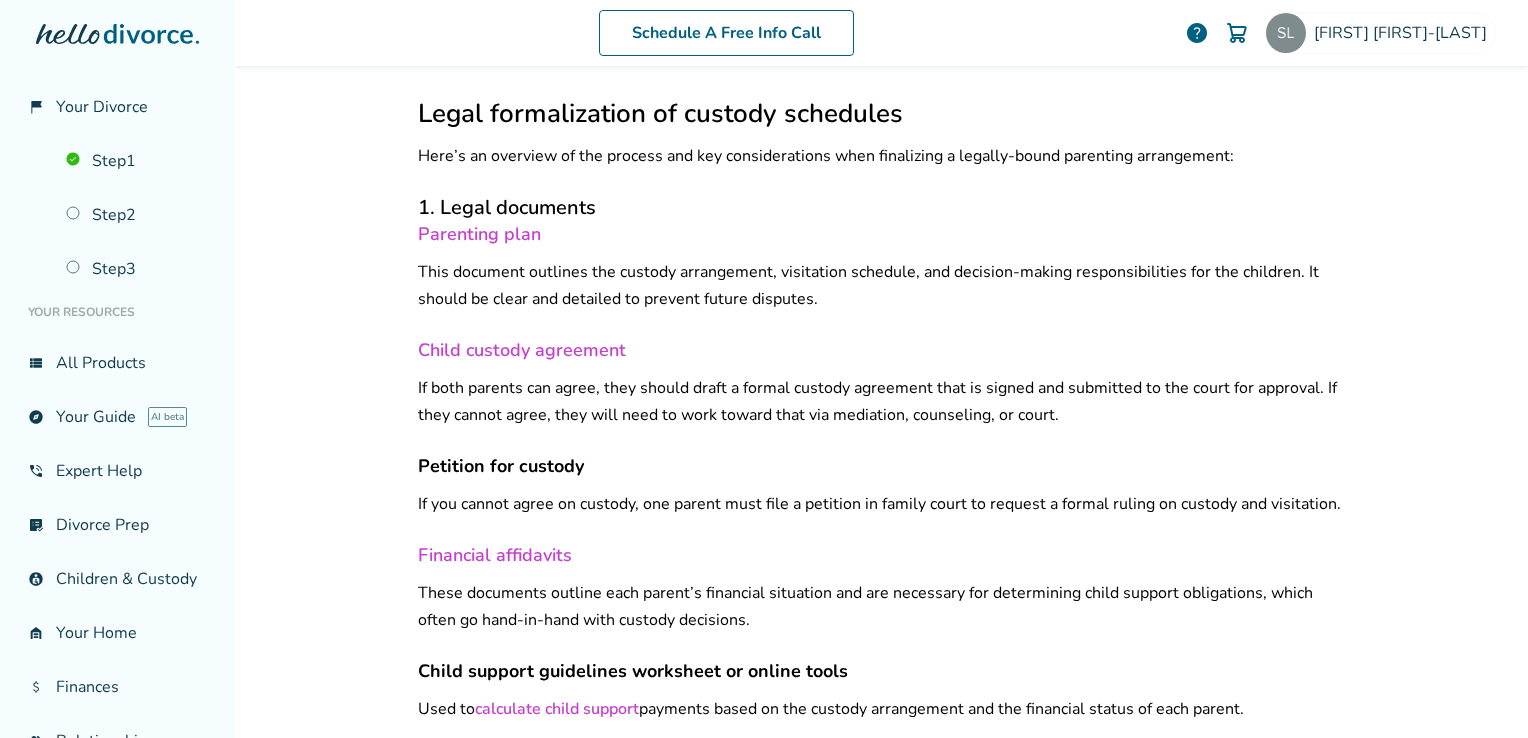 scroll, scrollTop: 4903, scrollLeft: 0, axis: vertical 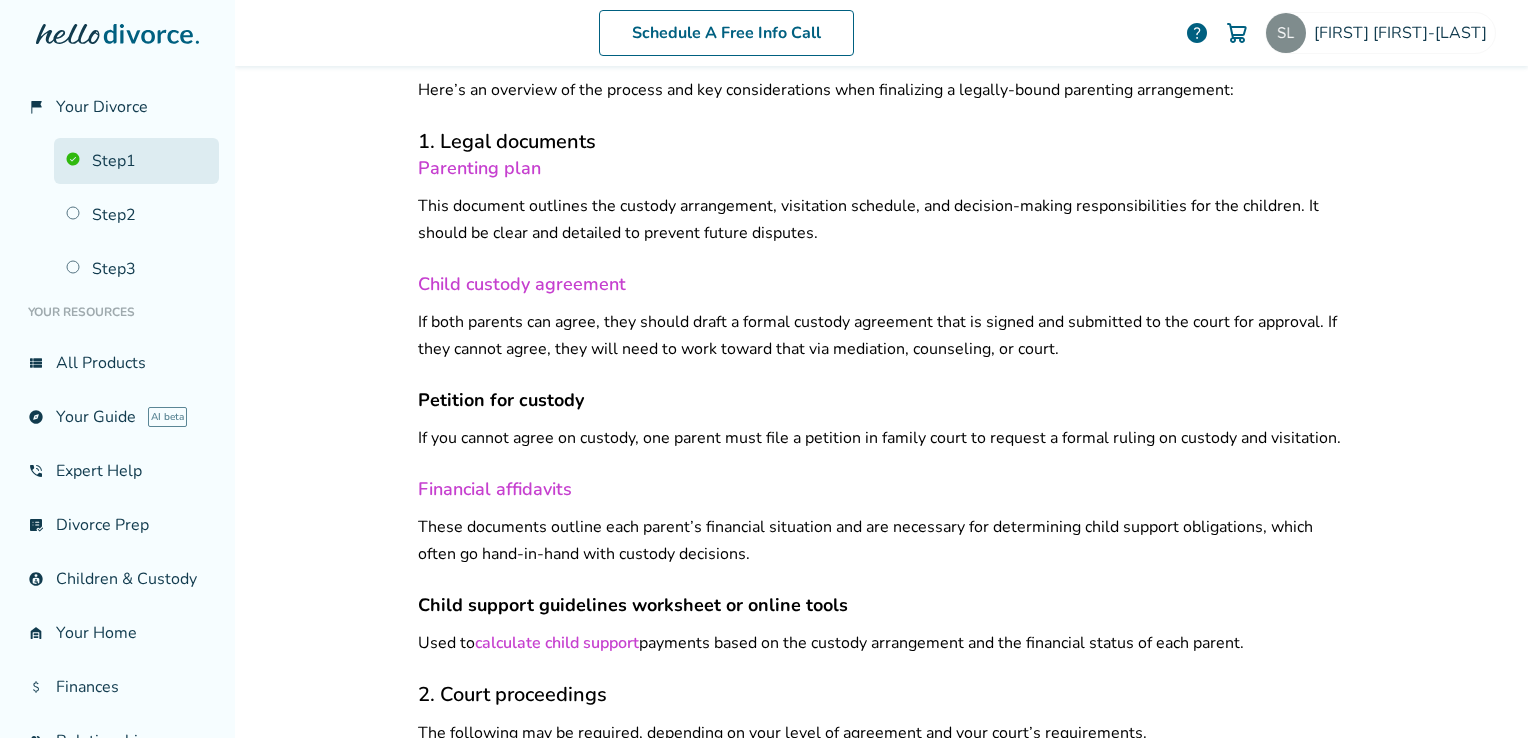 click on "Step  1" at bounding box center [136, 161] 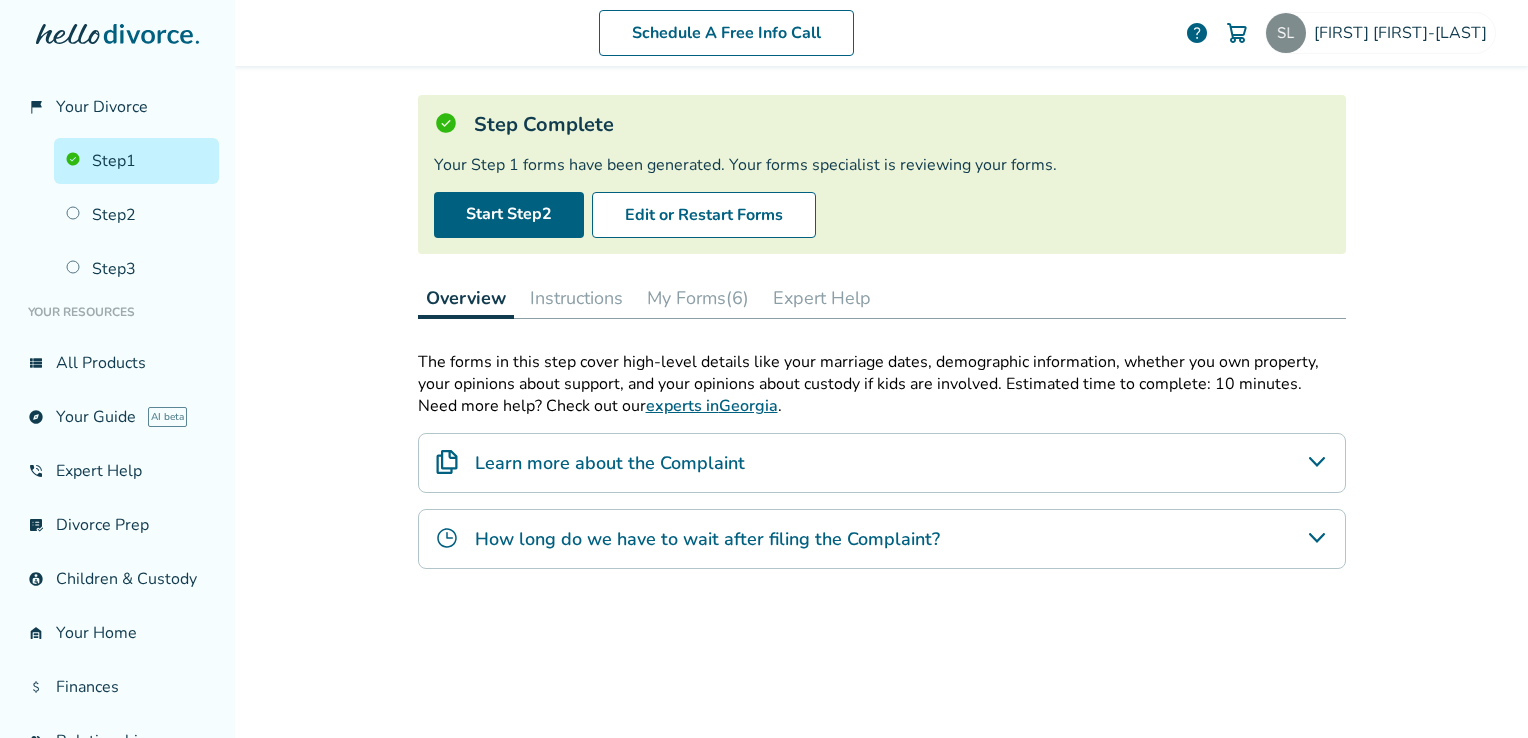 click on "Learn more about the Complaint" at bounding box center [882, 463] 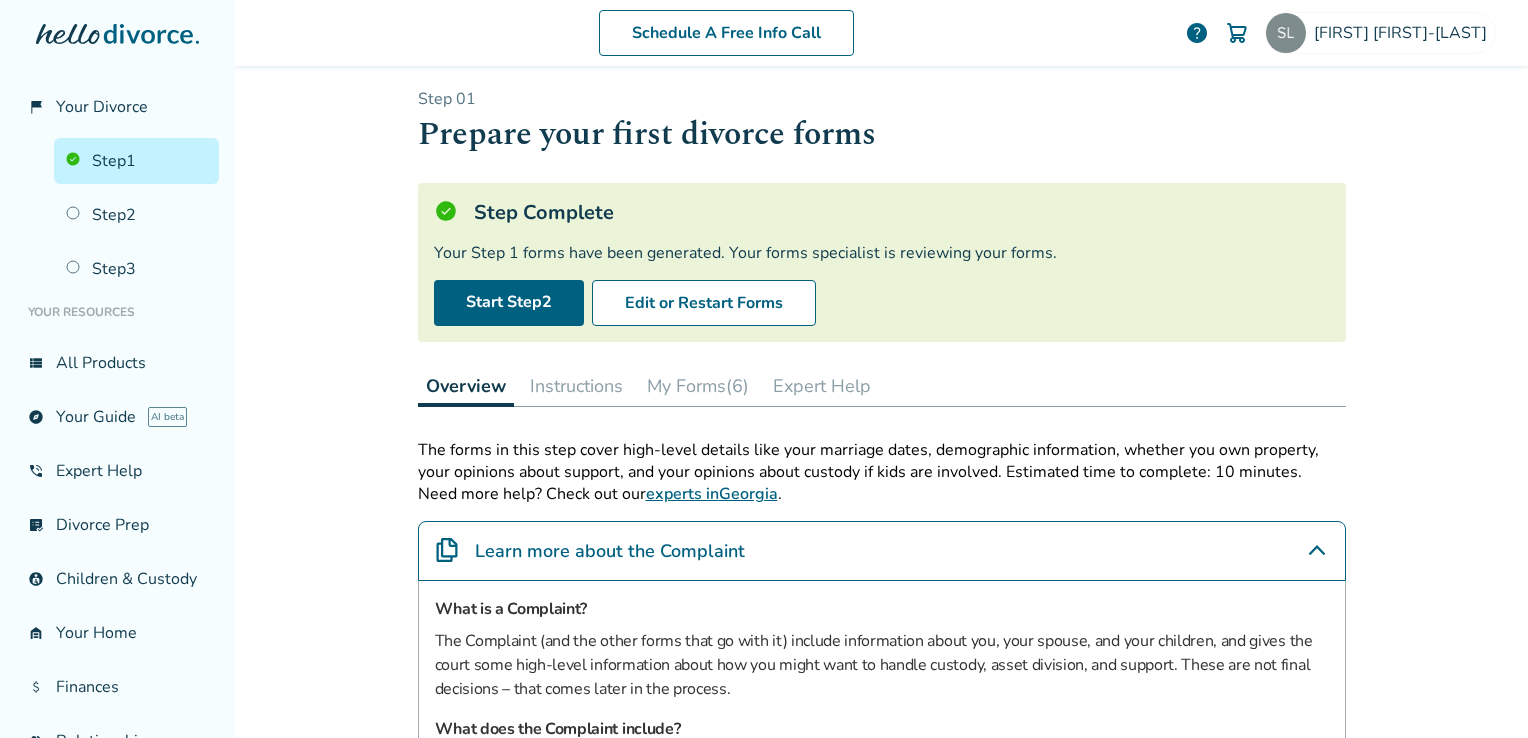 scroll, scrollTop: 8, scrollLeft: 0, axis: vertical 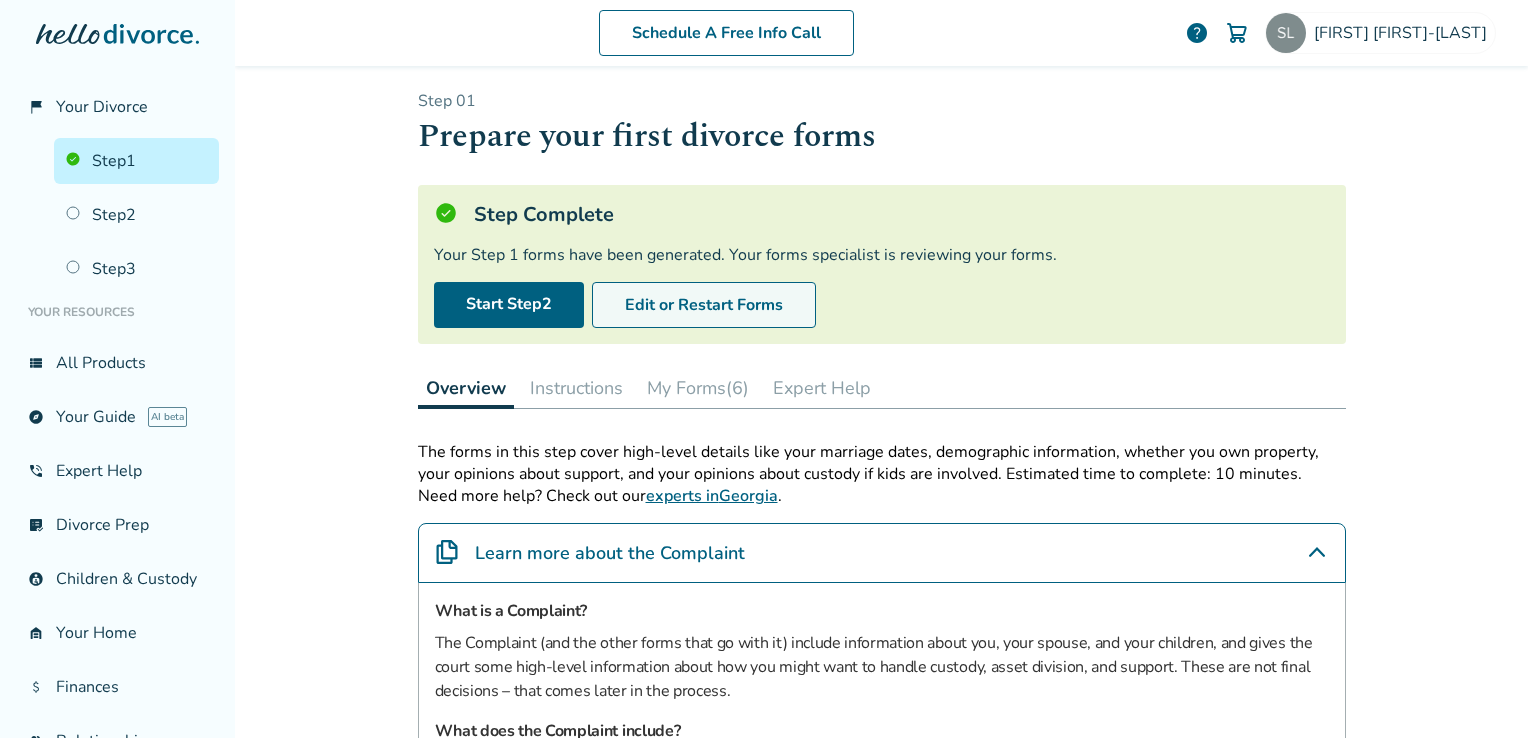 click on "Edit or Restart Forms" at bounding box center [704, 305] 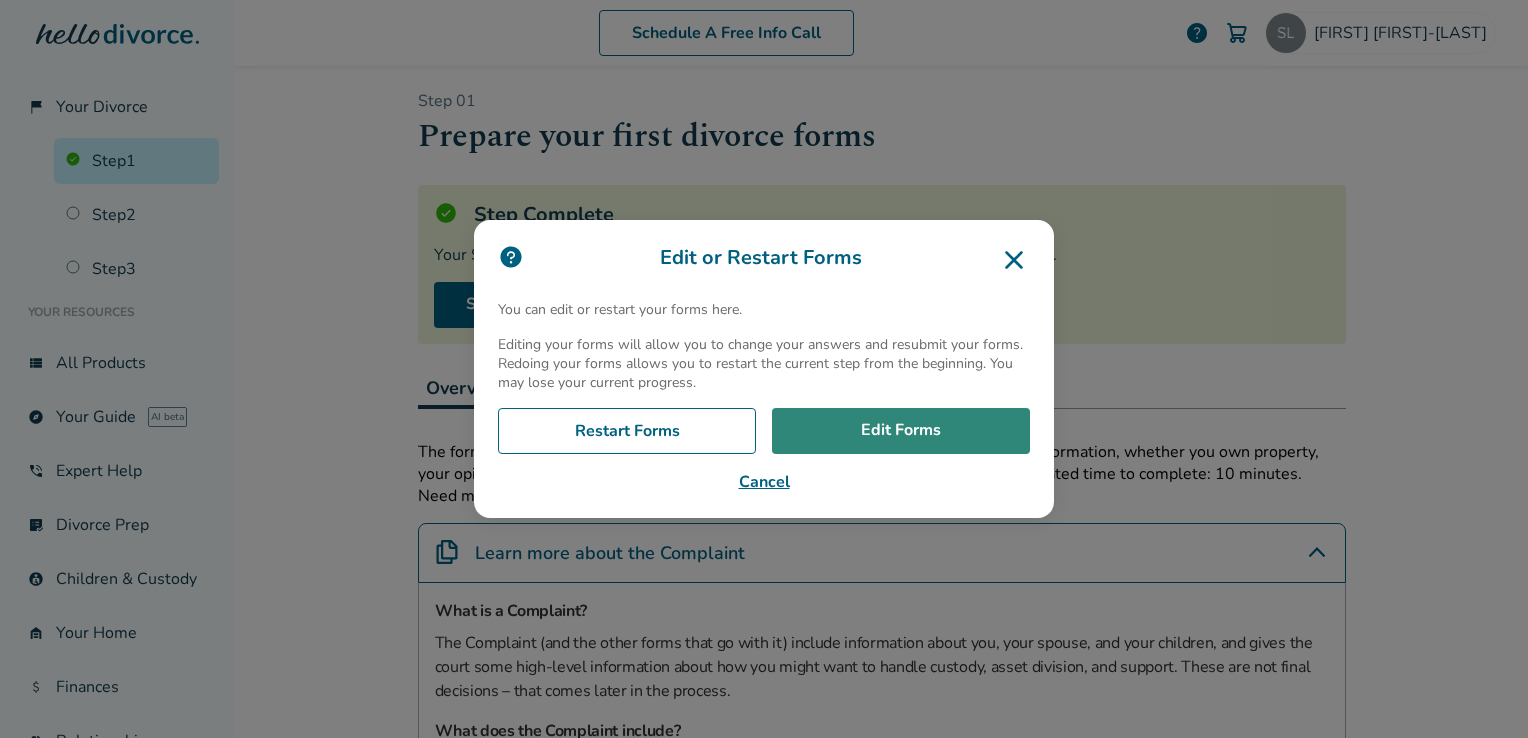 click on "Edit Forms" at bounding box center (901, 431) 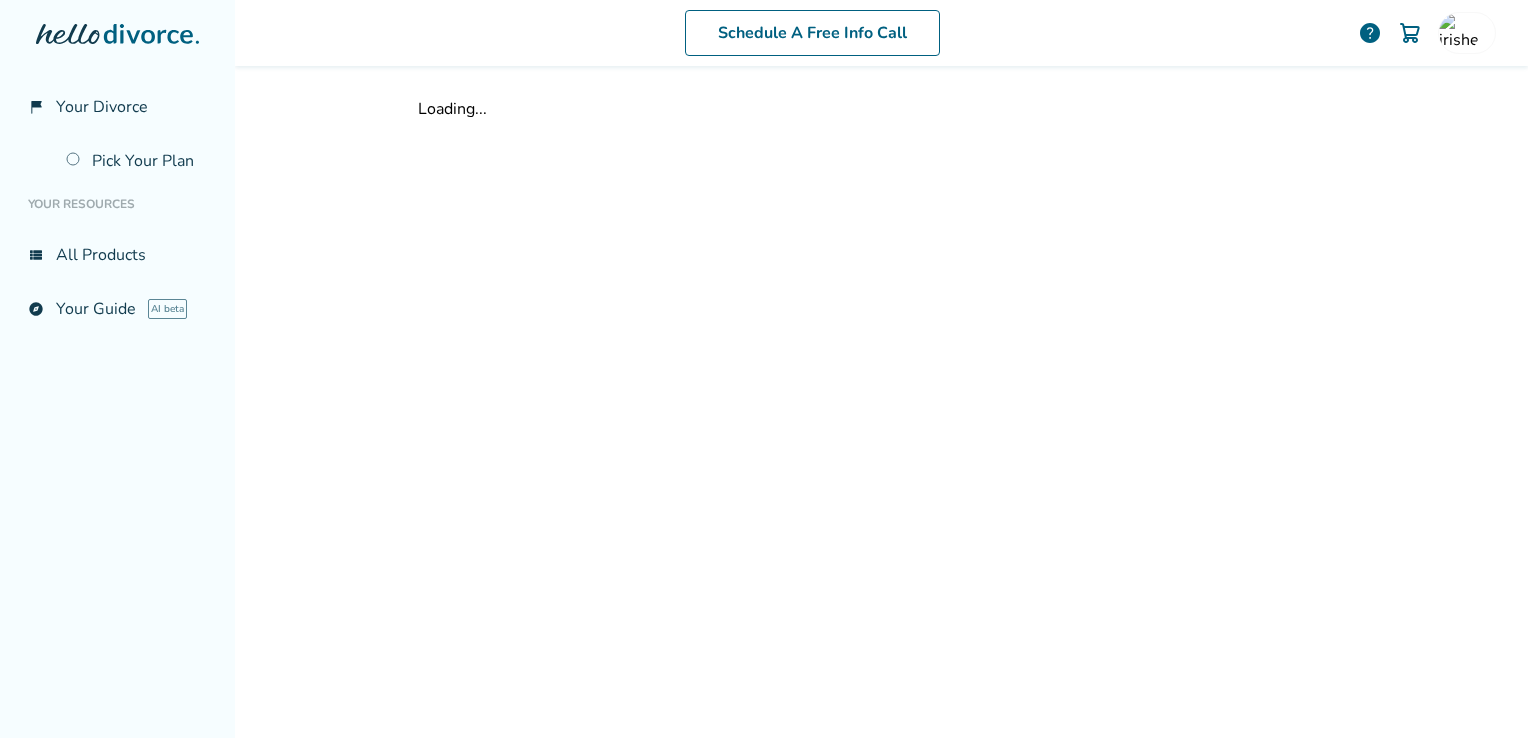 scroll, scrollTop: 0, scrollLeft: 0, axis: both 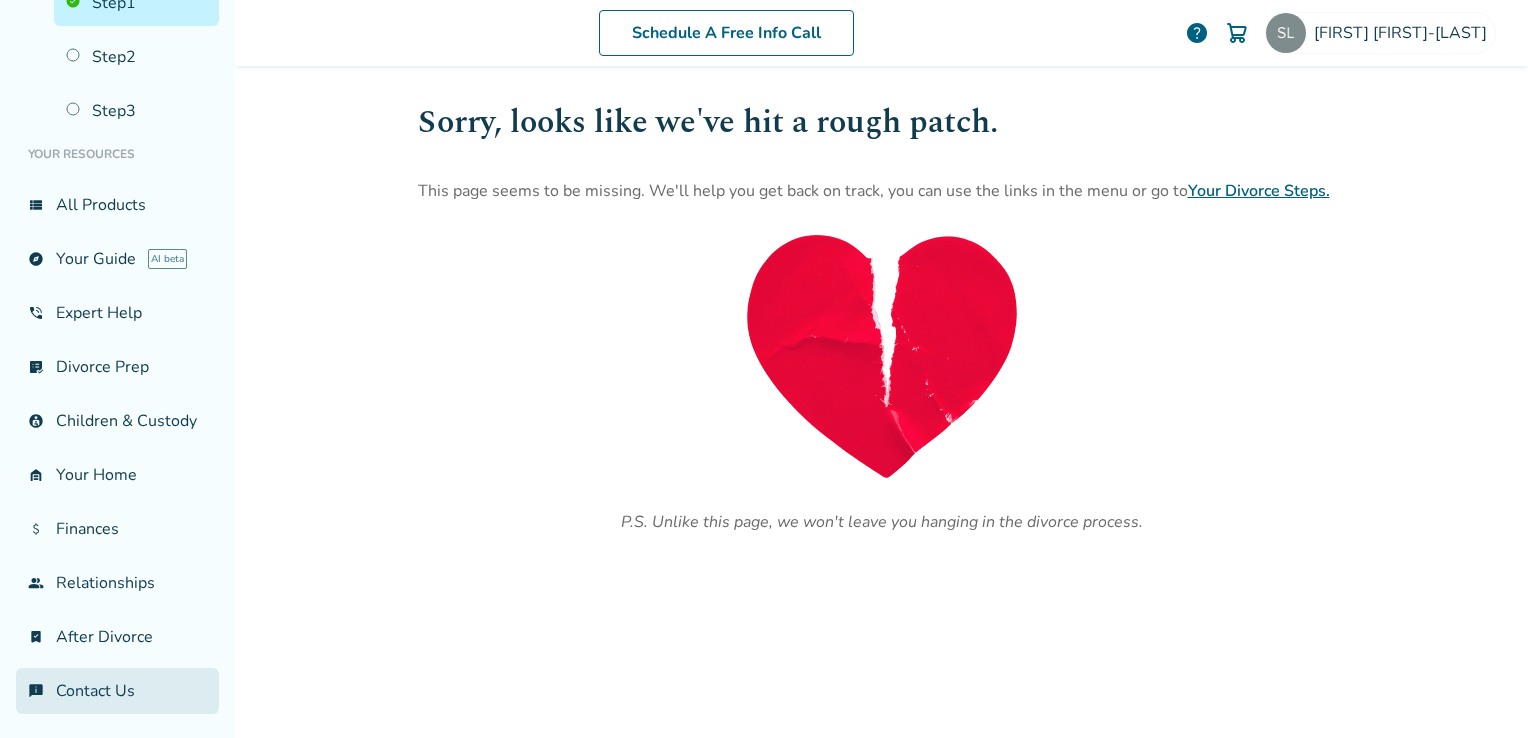click on "chat_info Contact Us" at bounding box center [117, 691] 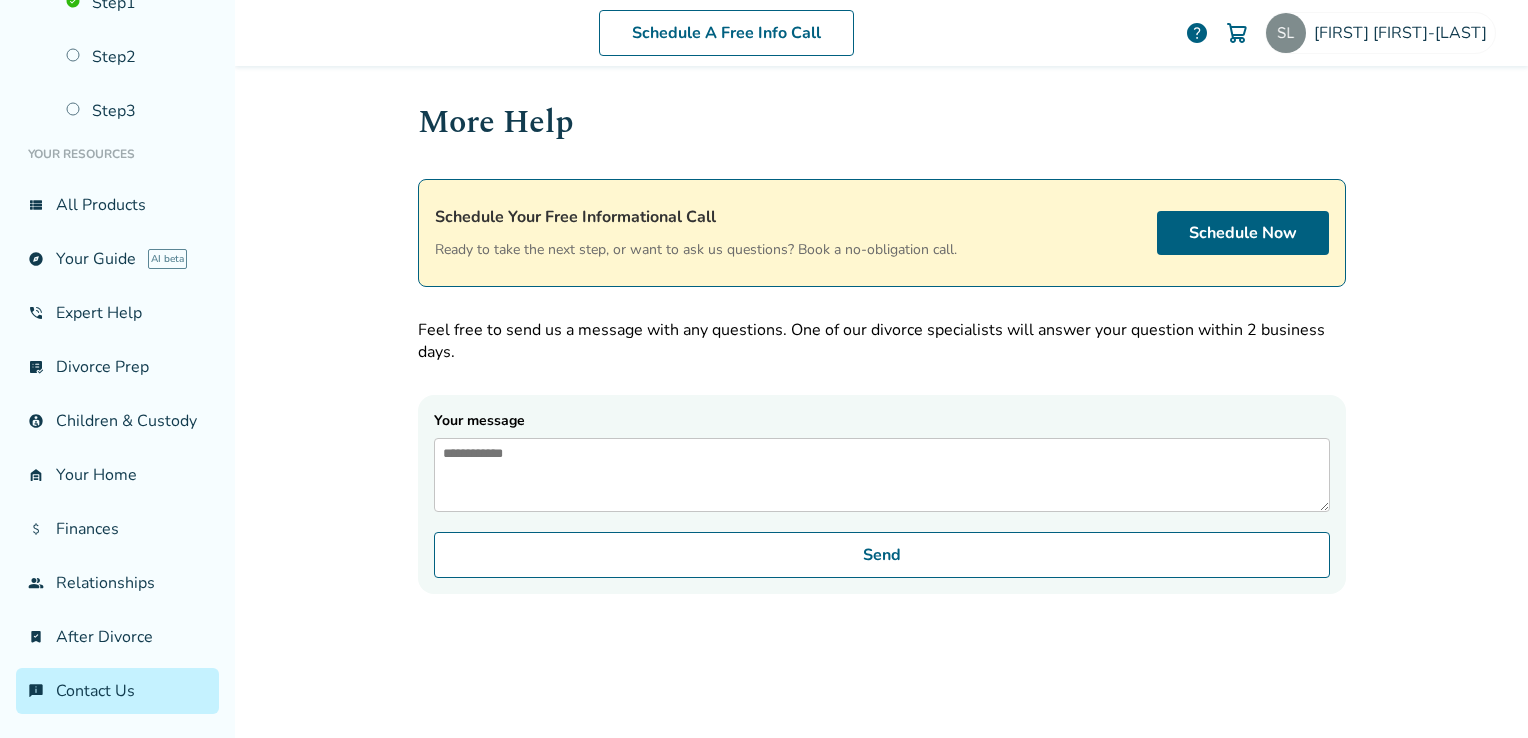 click on "Your message" at bounding box center (882, 475) 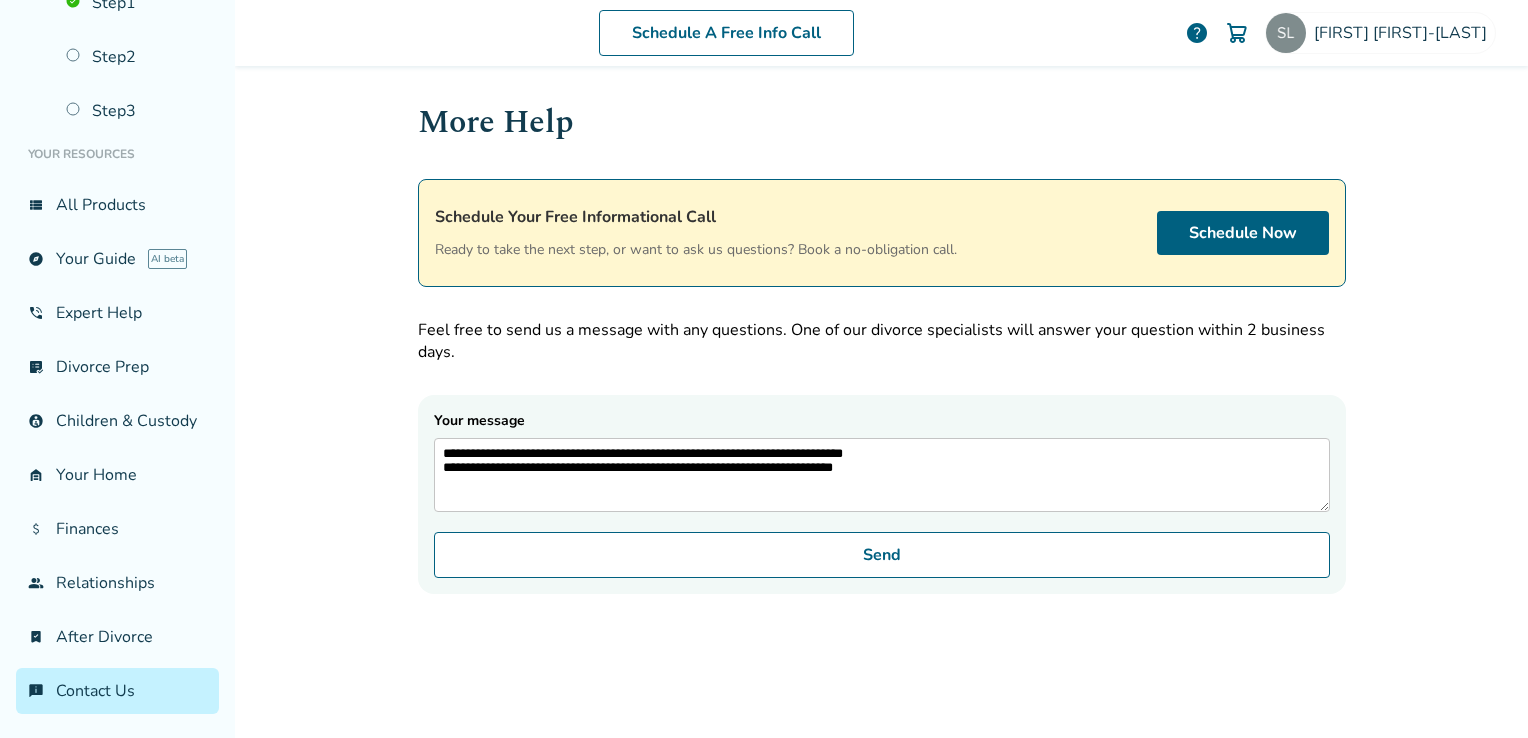 click on "**********" at bounding box center [882, 475] 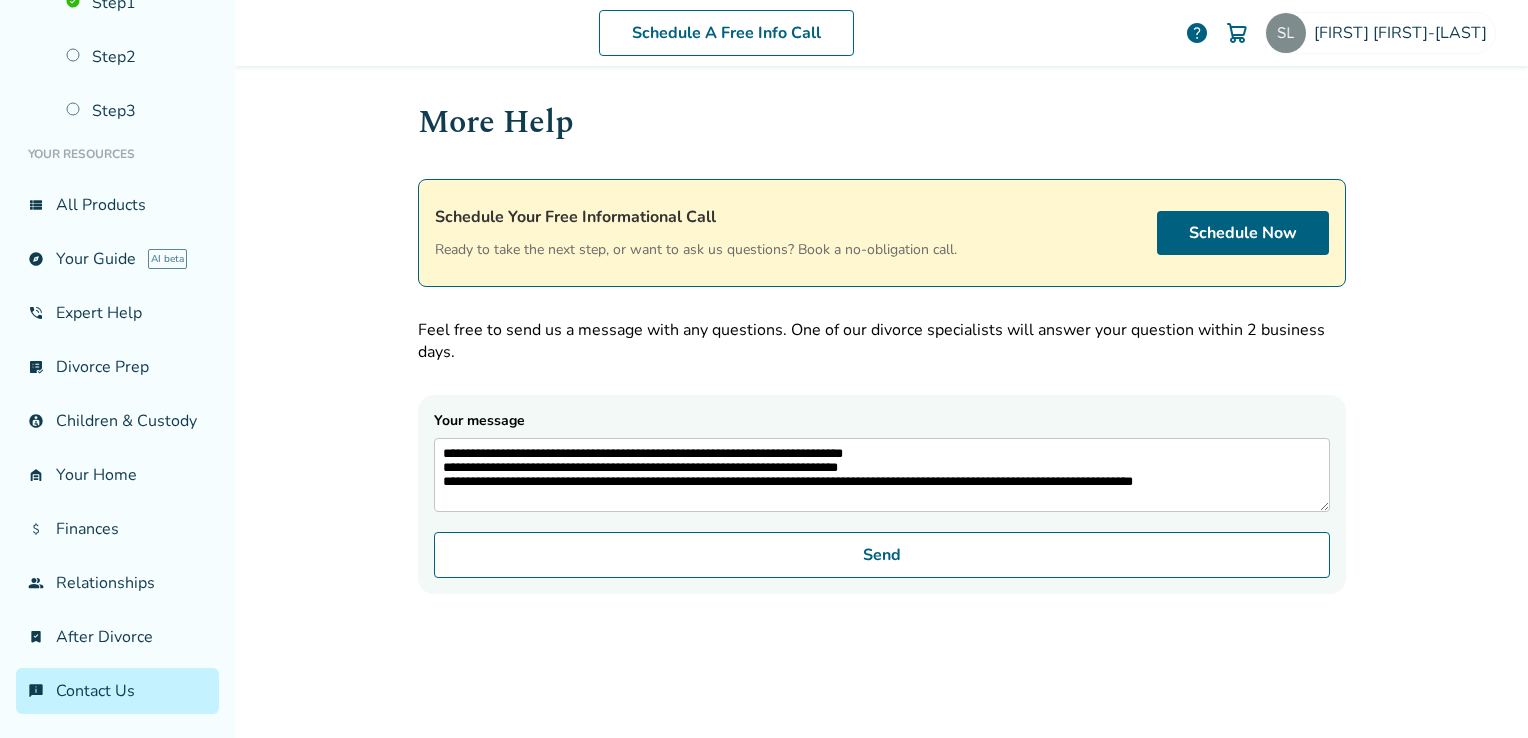 type on "**********" 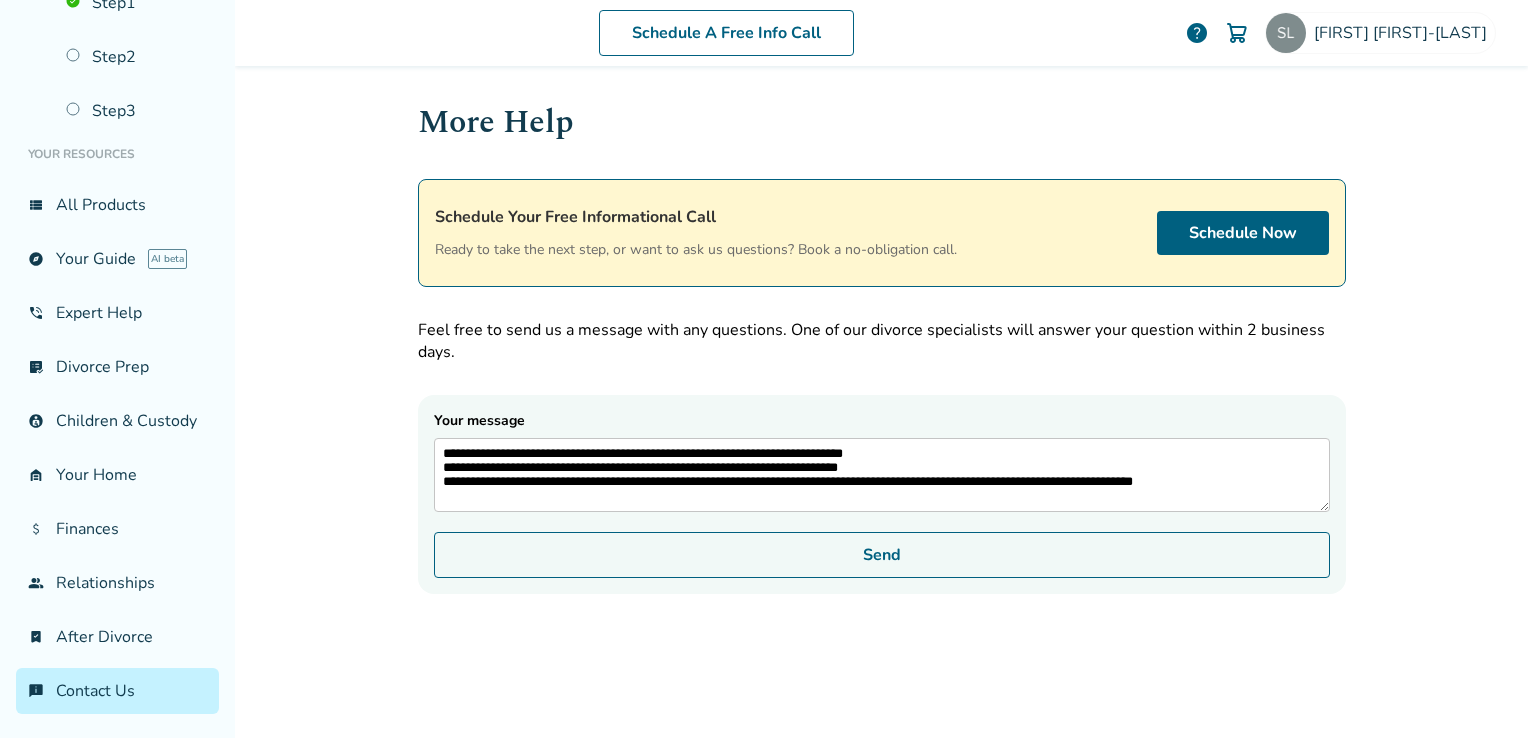 type 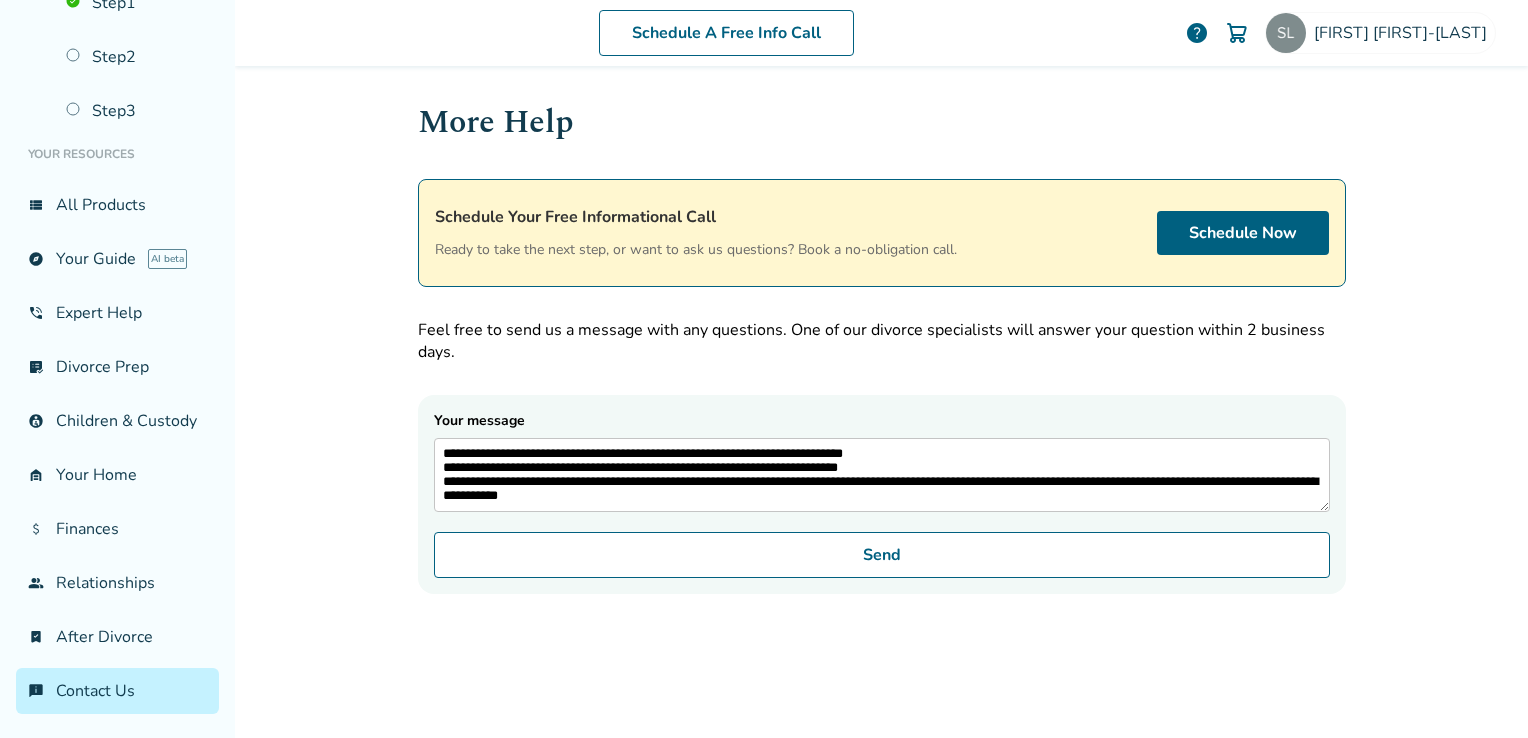 scroll, scrollTop: 10, scrollLeft: 0, axis: vertical 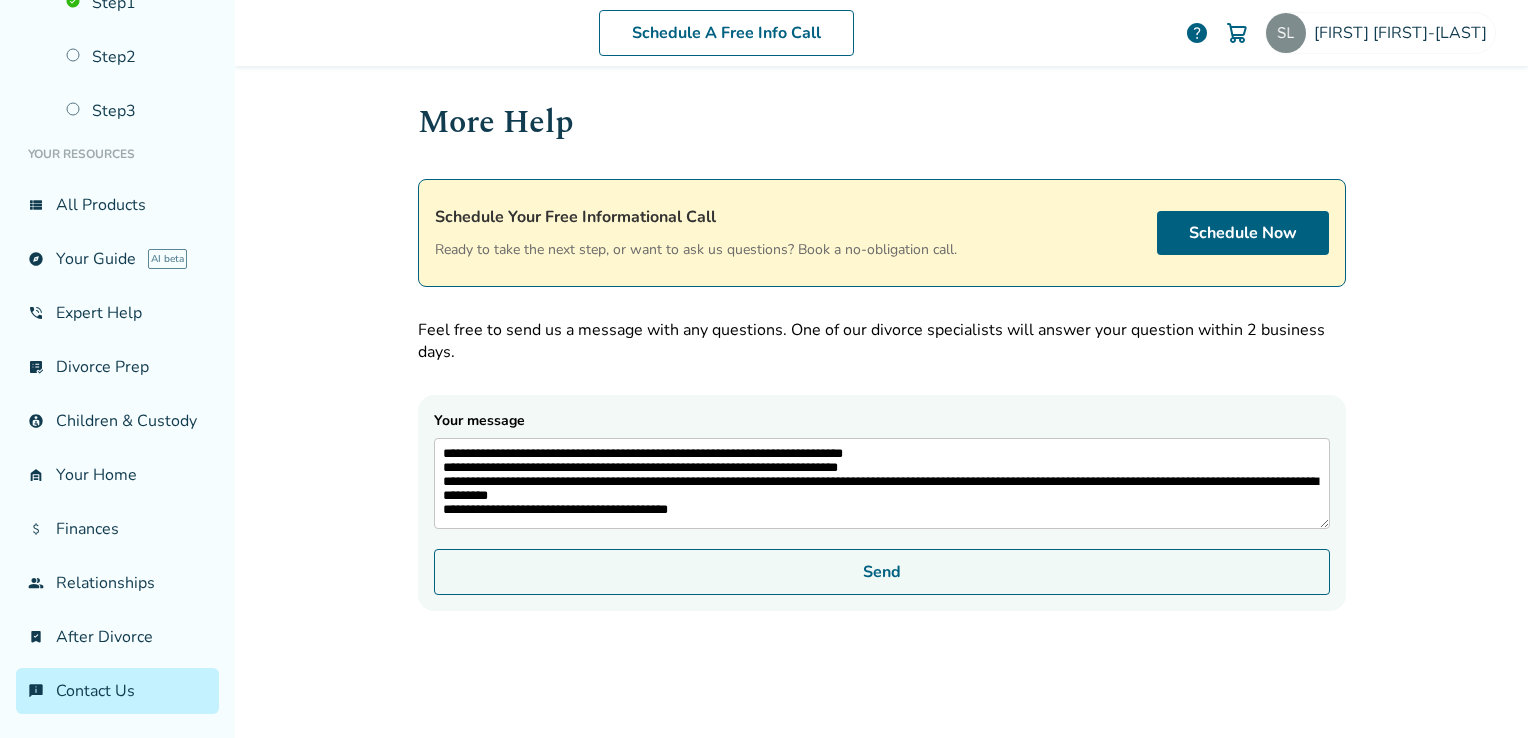type on "**********" 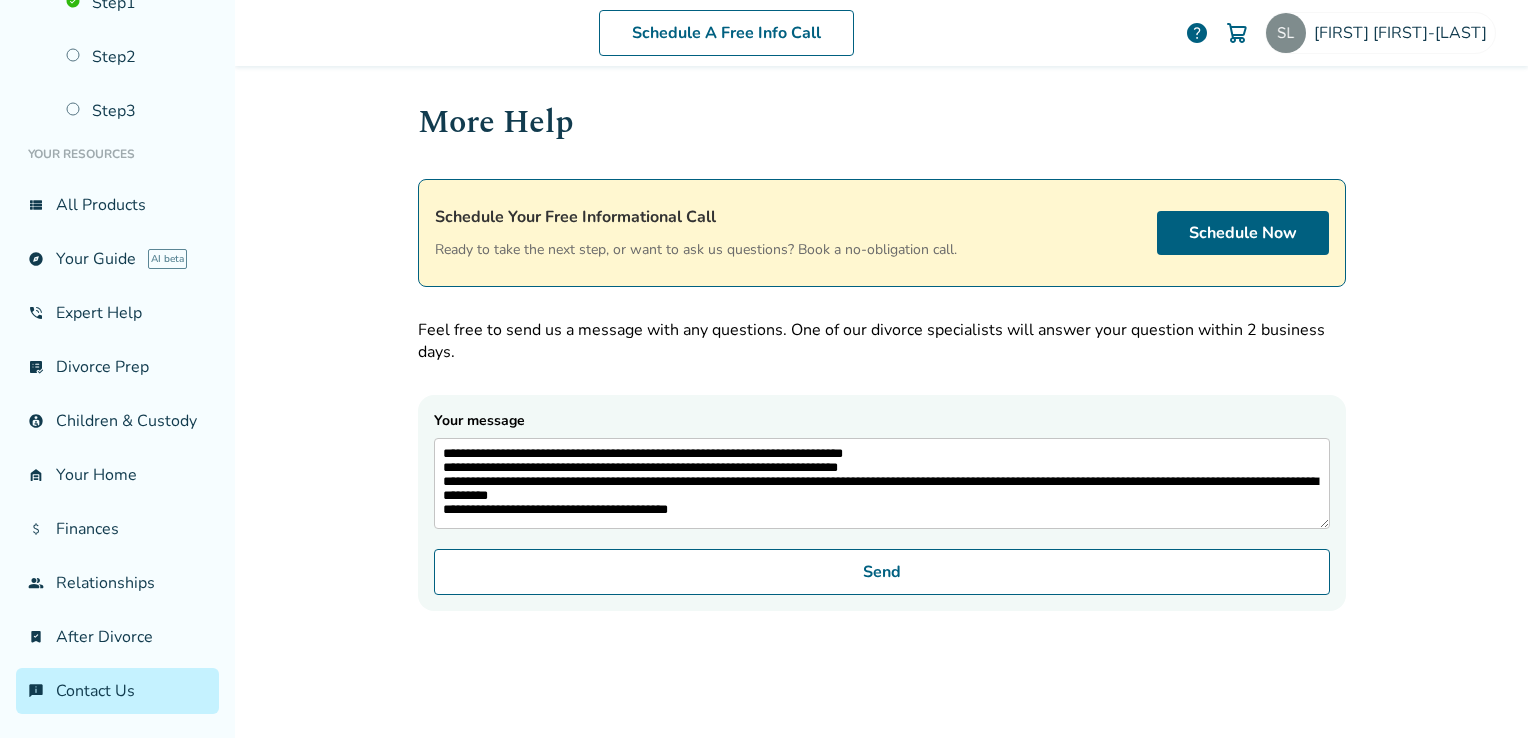 click on "**********" at bounding box center [882, 483] 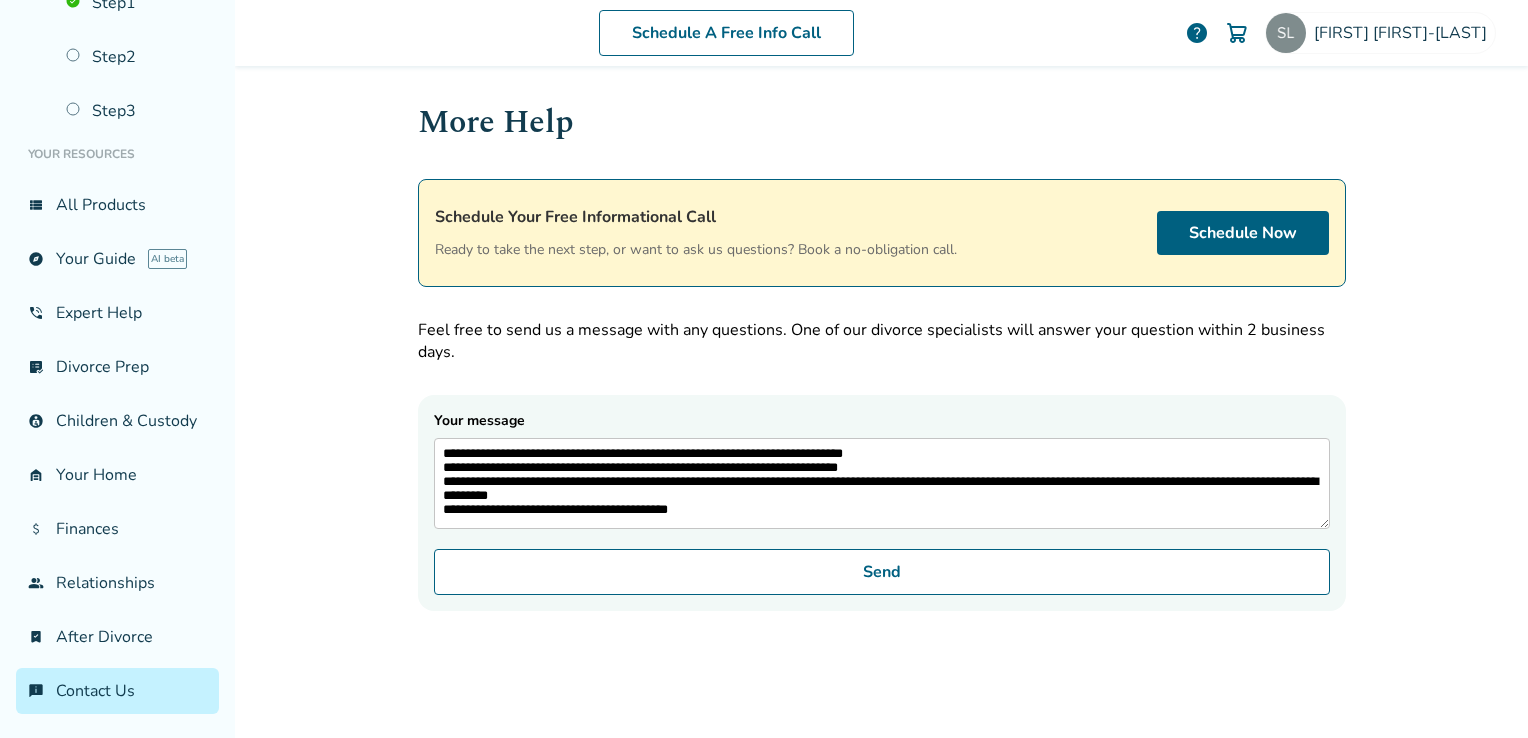 scroll, scrollTop: 0, scrollLeft: 0, axis: both 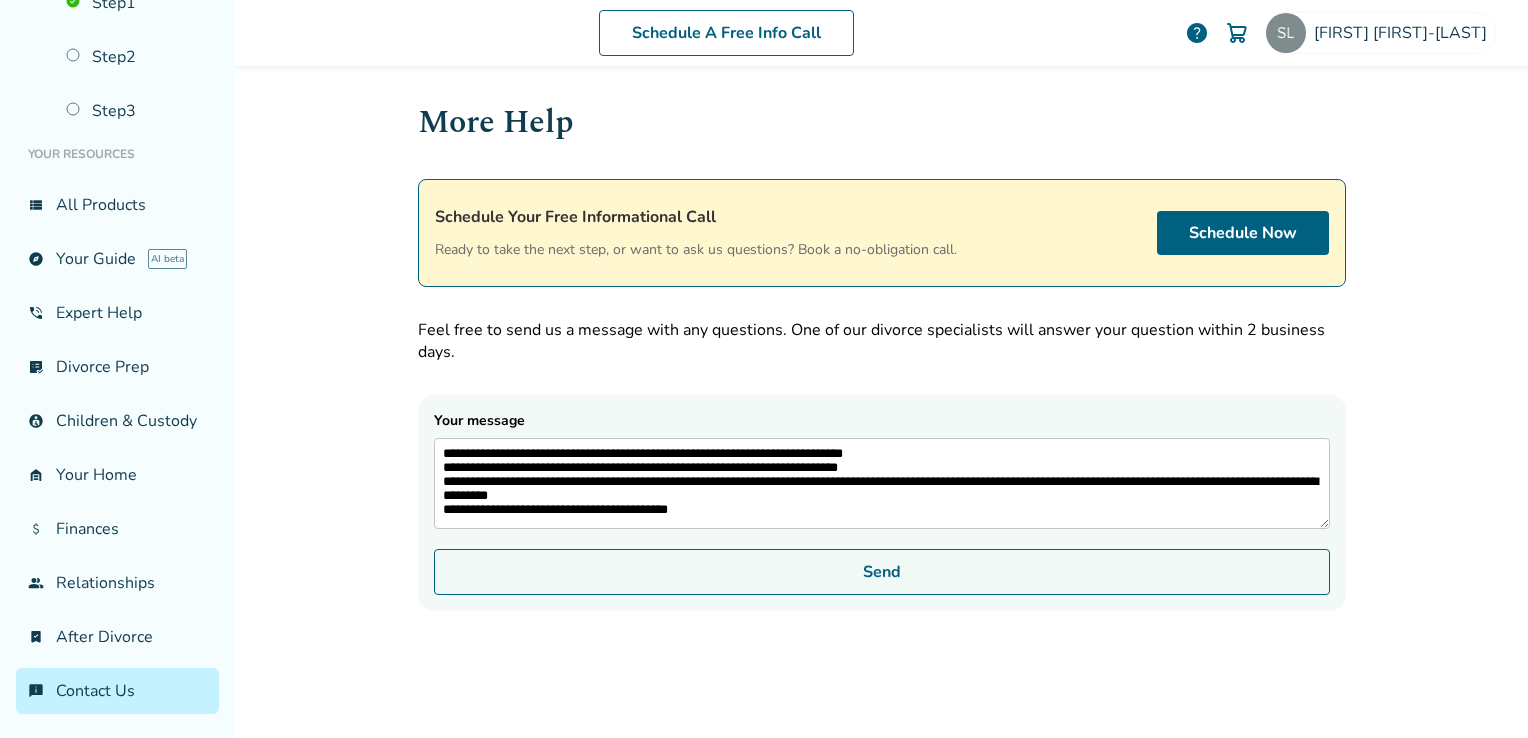 click on "Send" at bounding box center [882, 572] 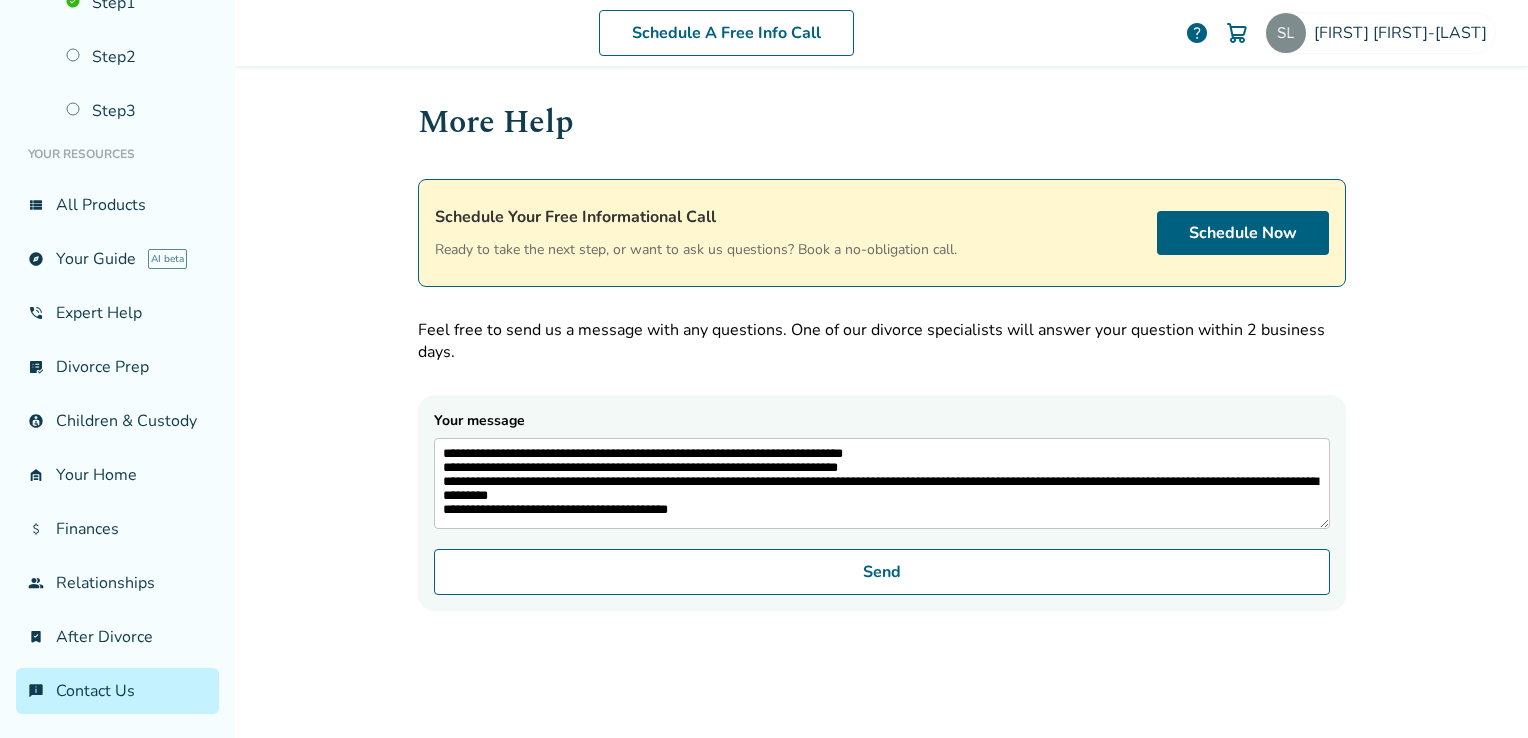 scroll, scrollTop: 36, scrollLeft: 0, axis: vertical 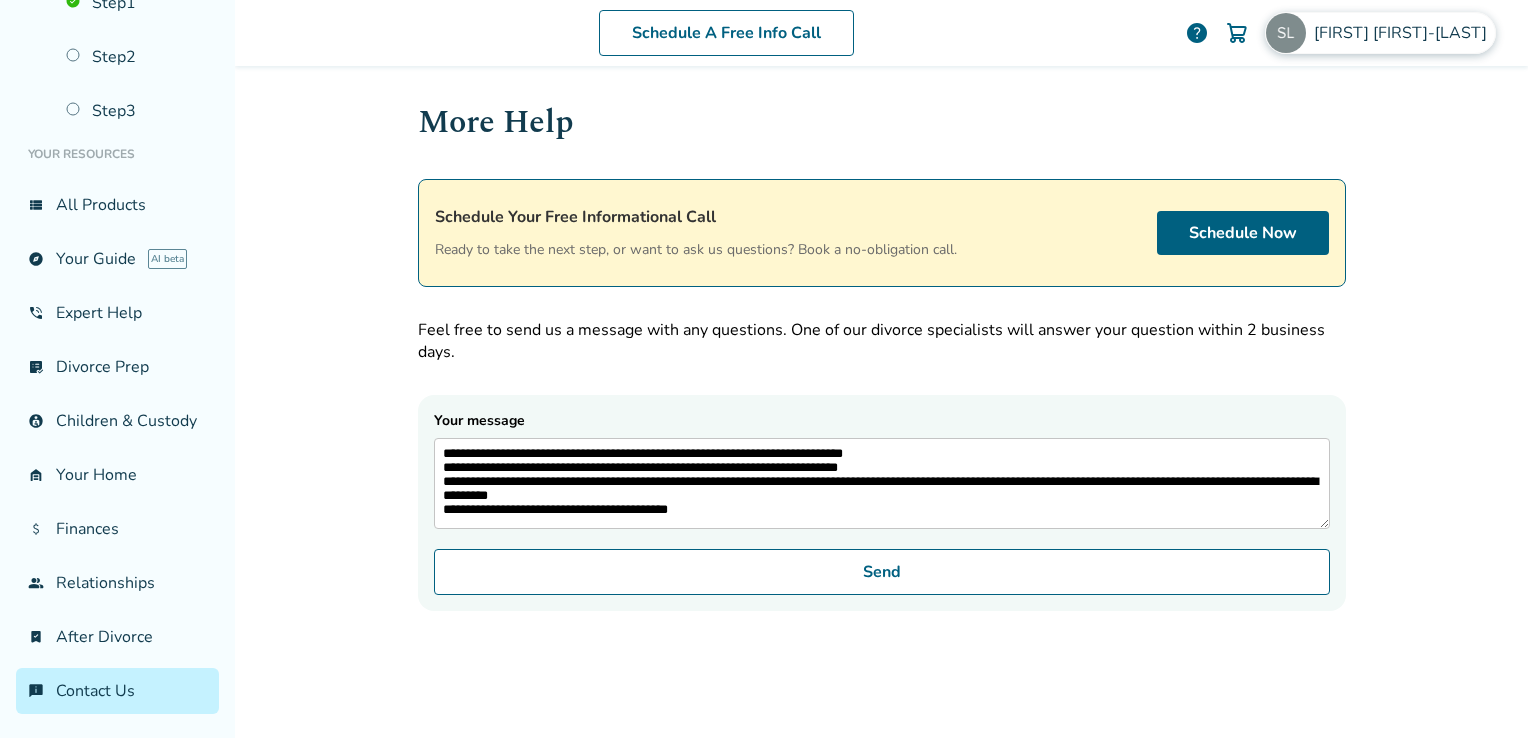 click on "Suzanne   Lindsay-Walker" at bounding box center (1404, 33) 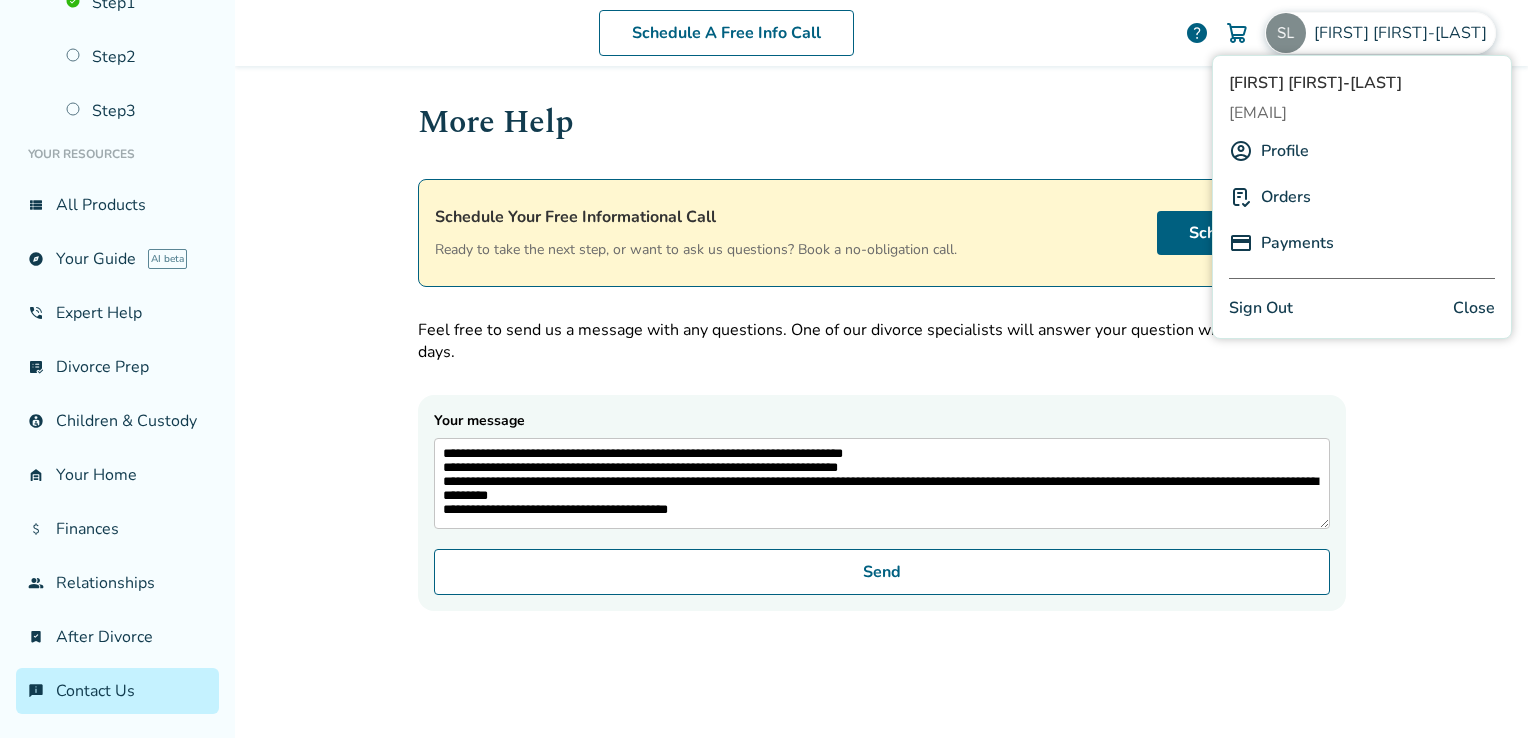 click on "Sign Out" at bounding box center [1261, 308] 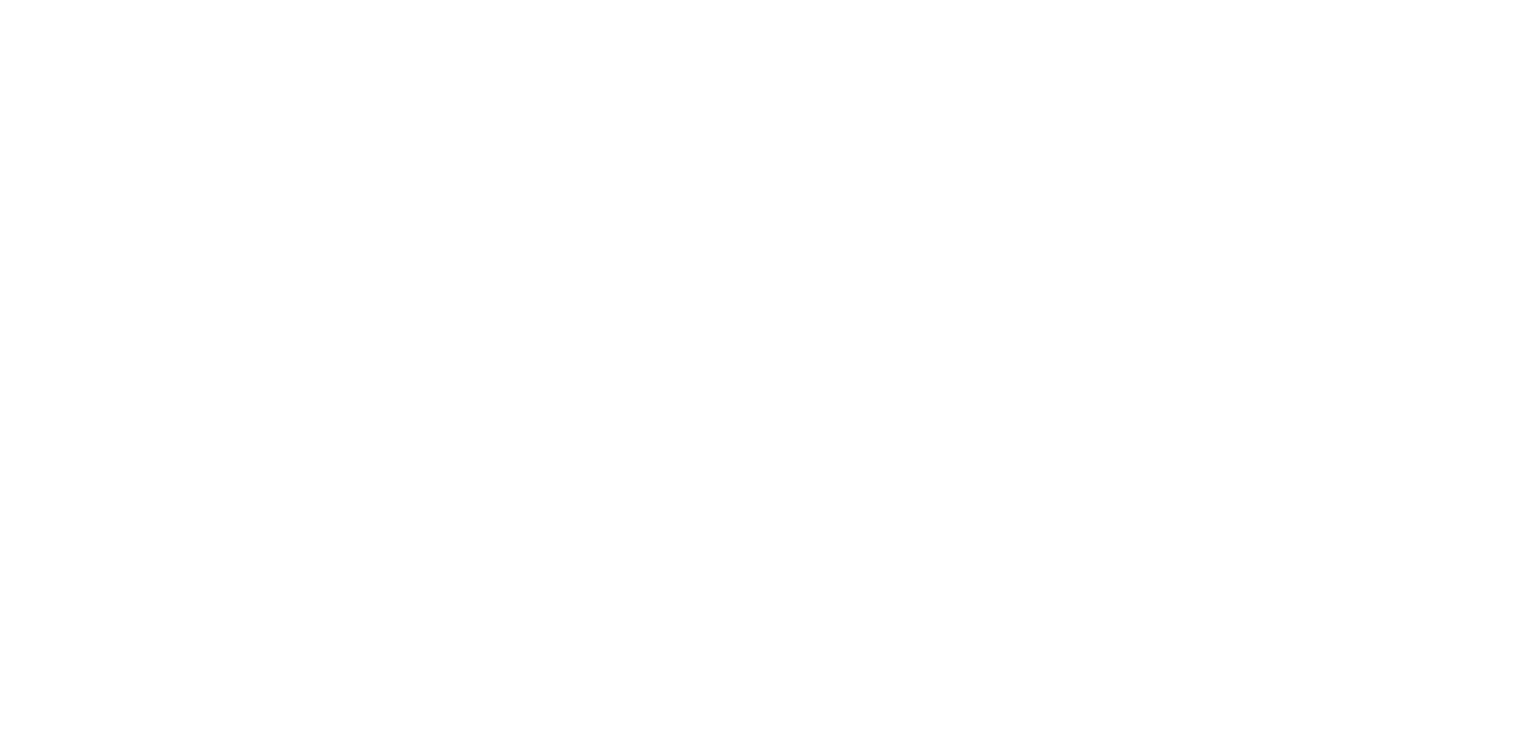 scroll, scrollTop: 0, scrollLeft: 0, axis: both 